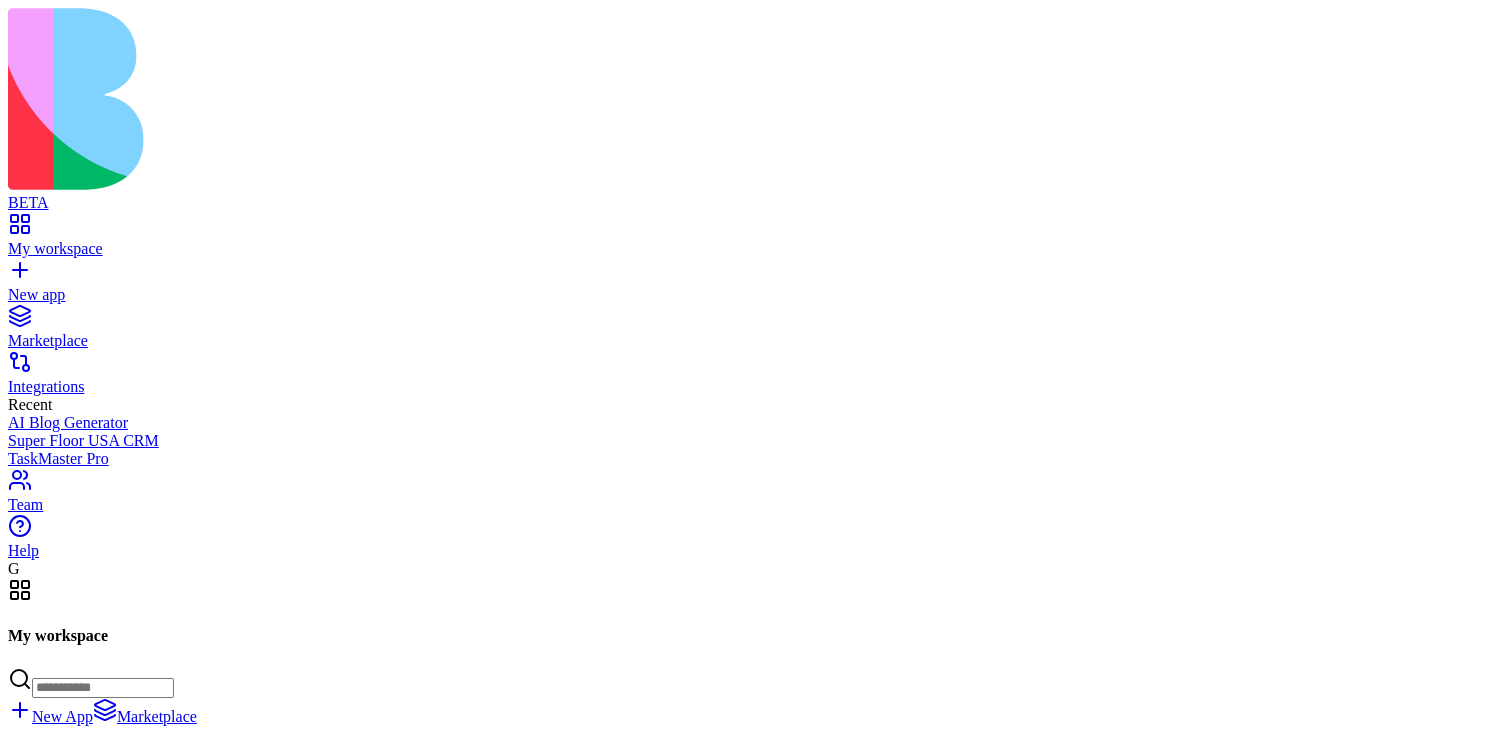 scroll, scrollTop: 0, scrollLeft: 0, axis: both 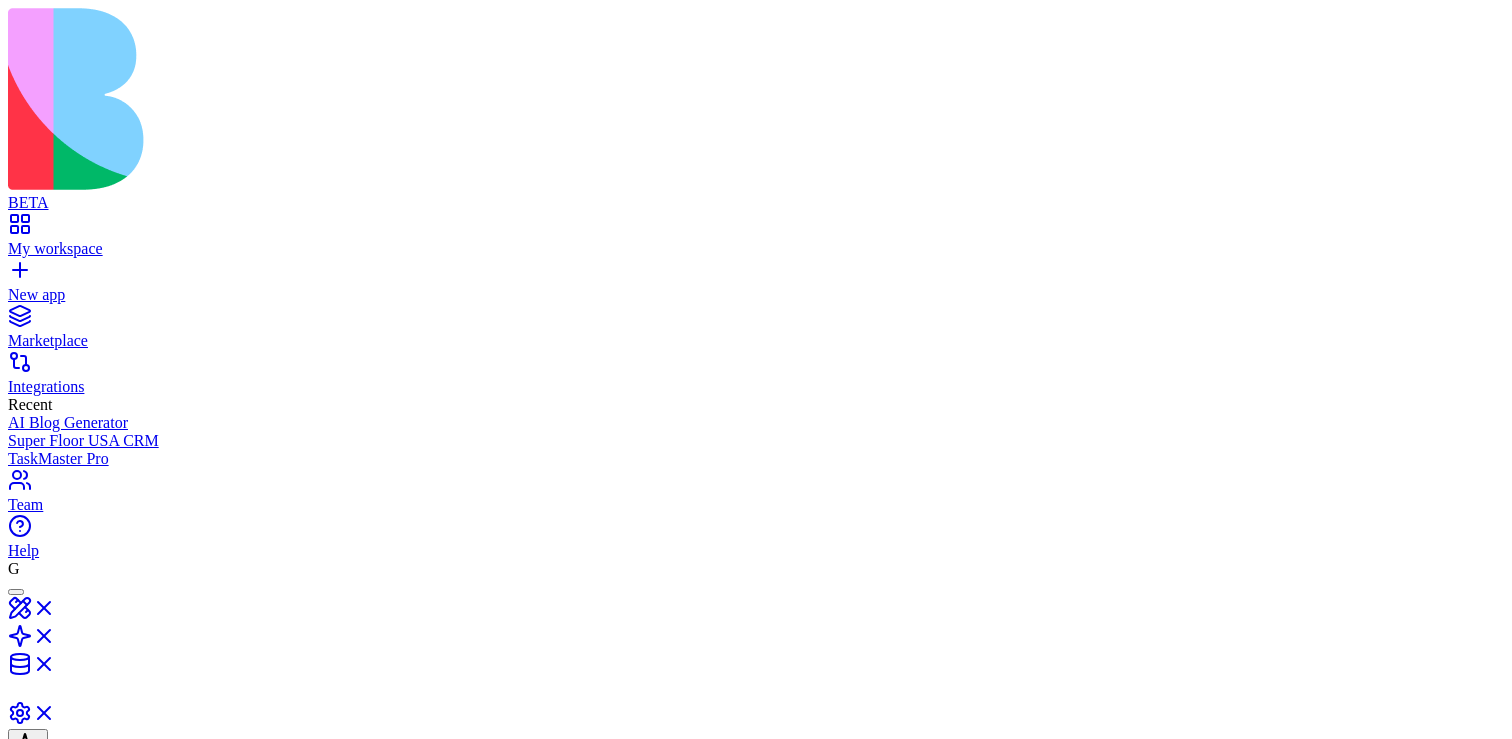 click at bounding box center (756, 795) 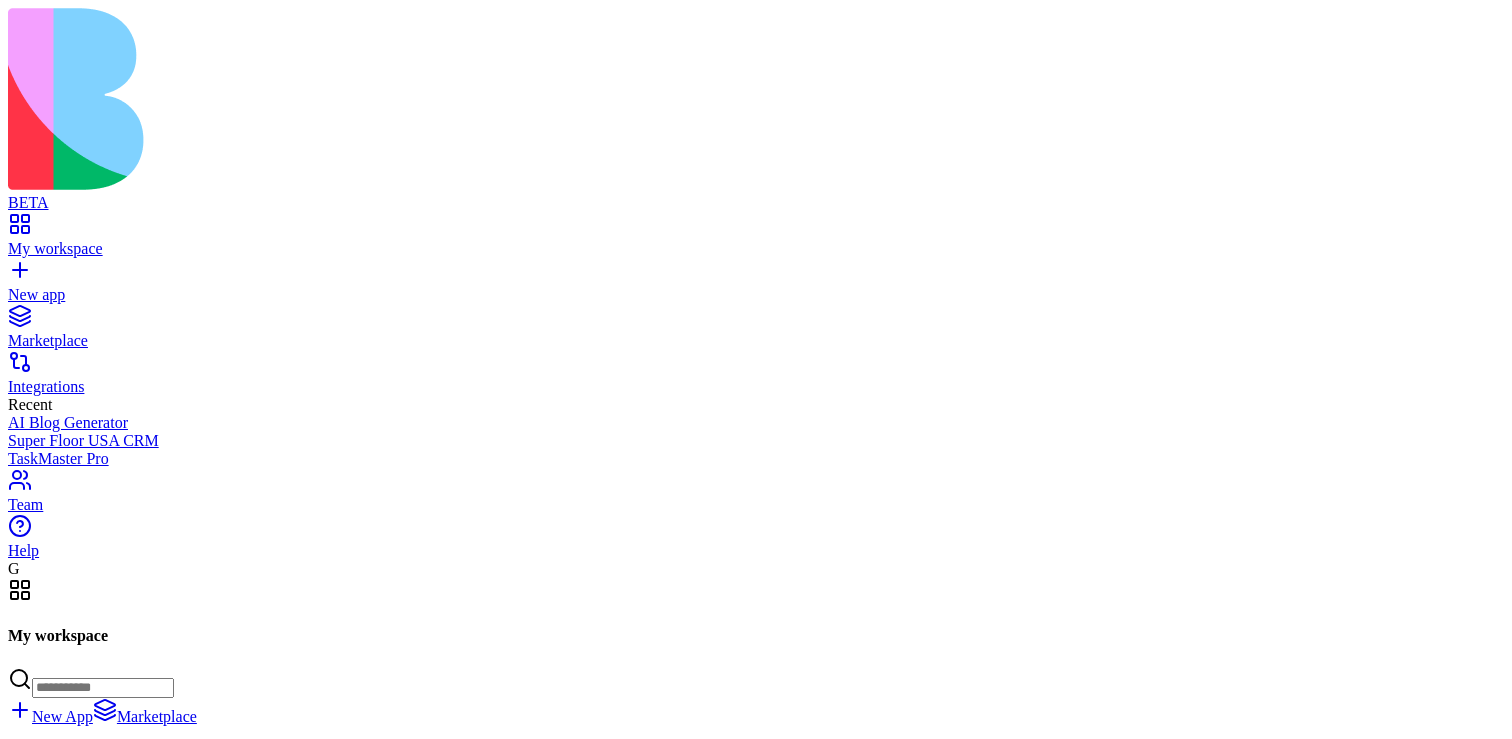 click at bounding box center [28, 1417] 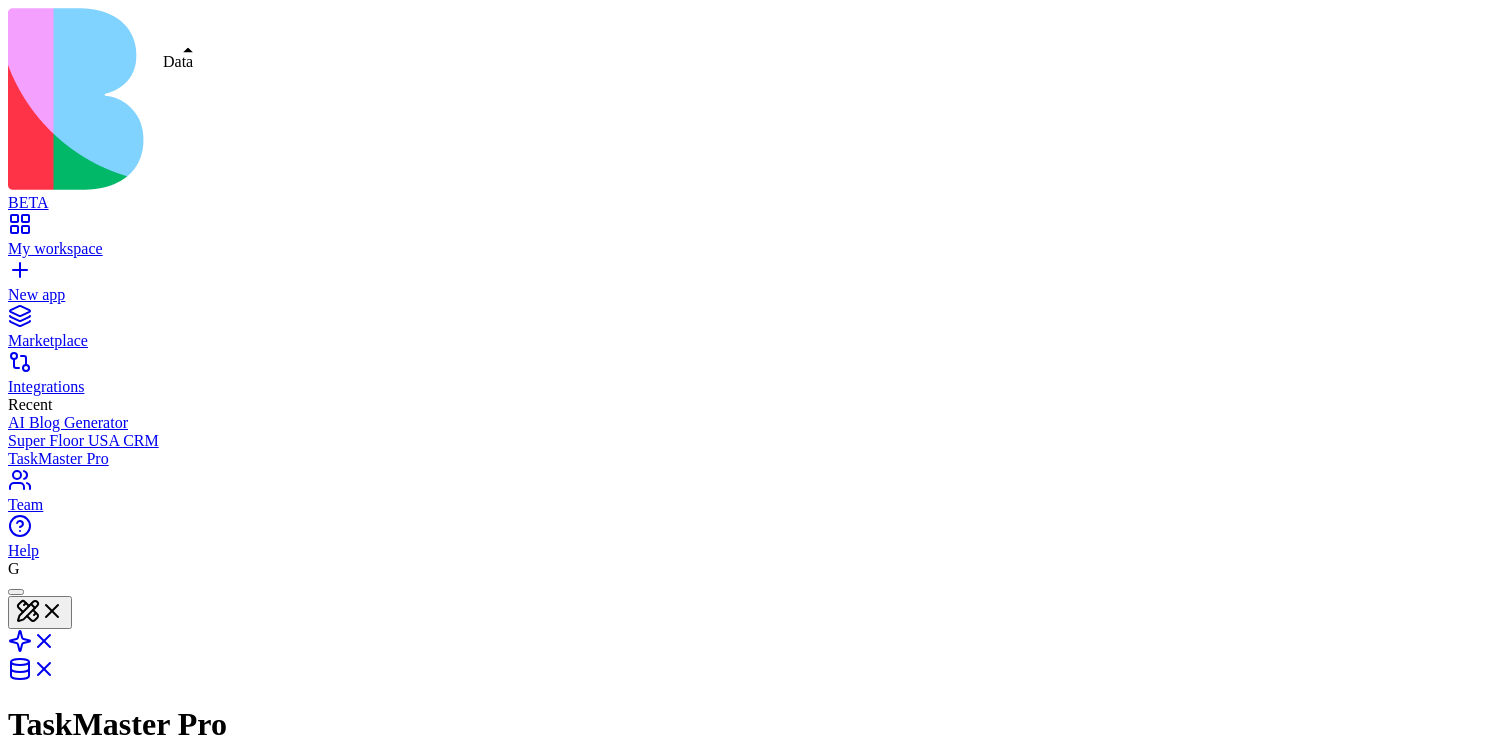 scroll, scrollTop: 0, scrollLeft: 0, axis: both 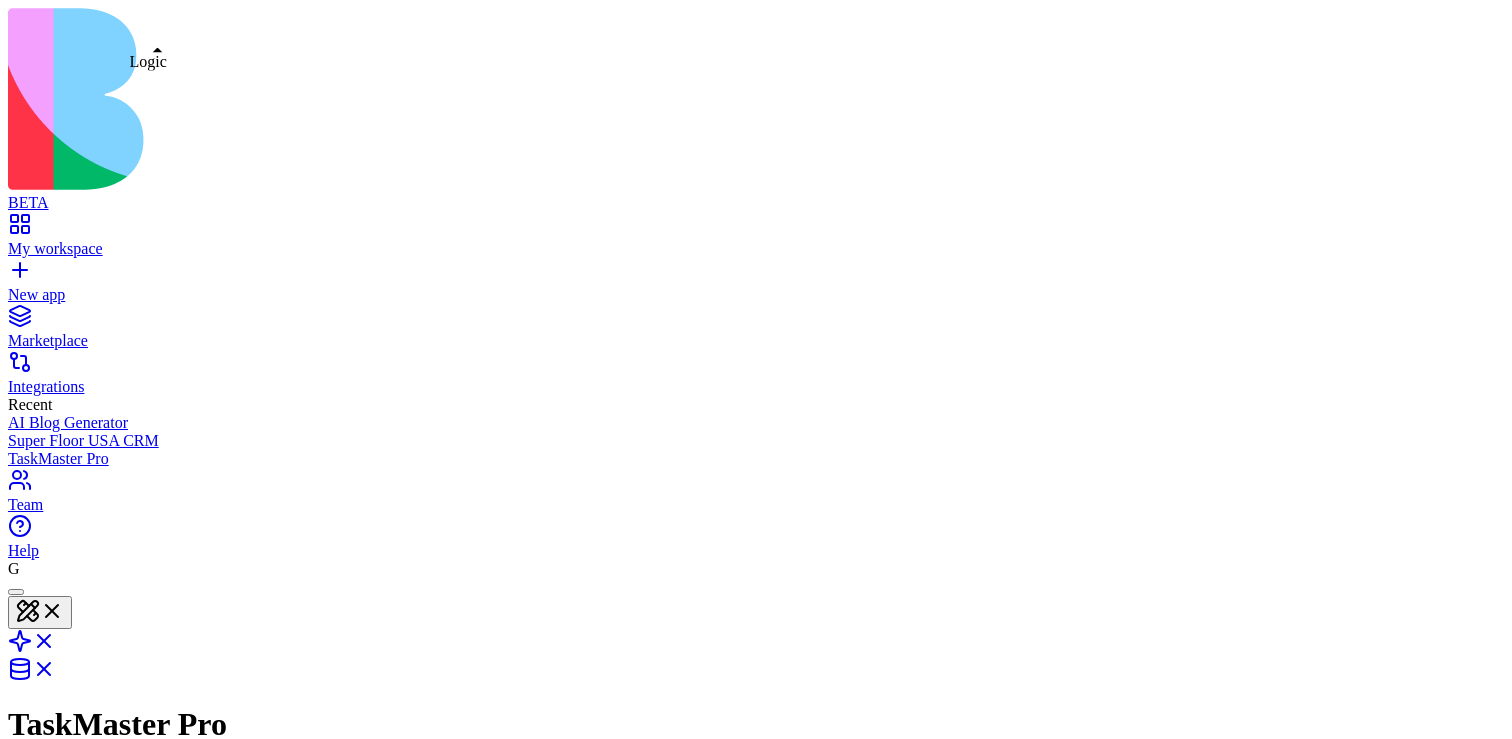 click at bounding box center [32, 647] 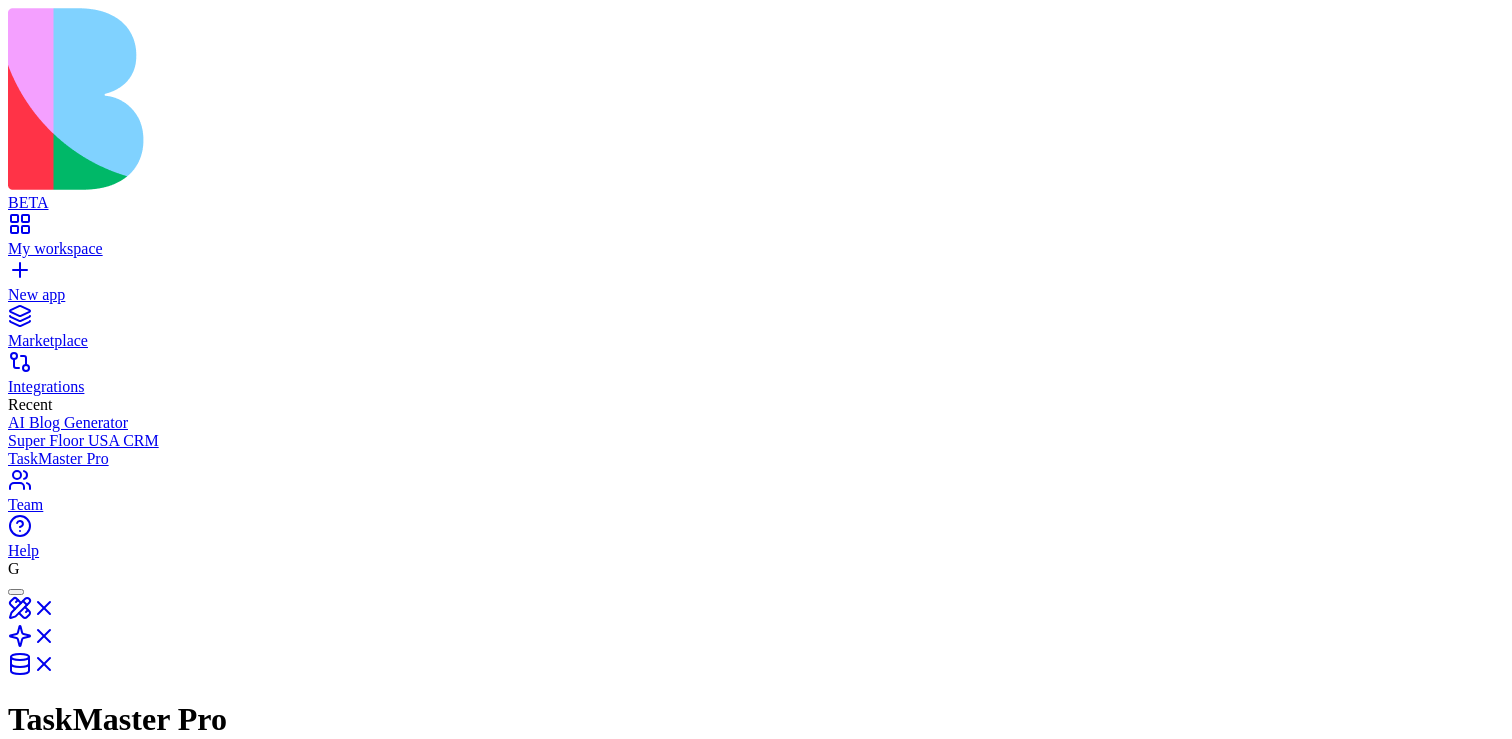 click on "SendTaskEmail" at bounding box center [123, 1046] 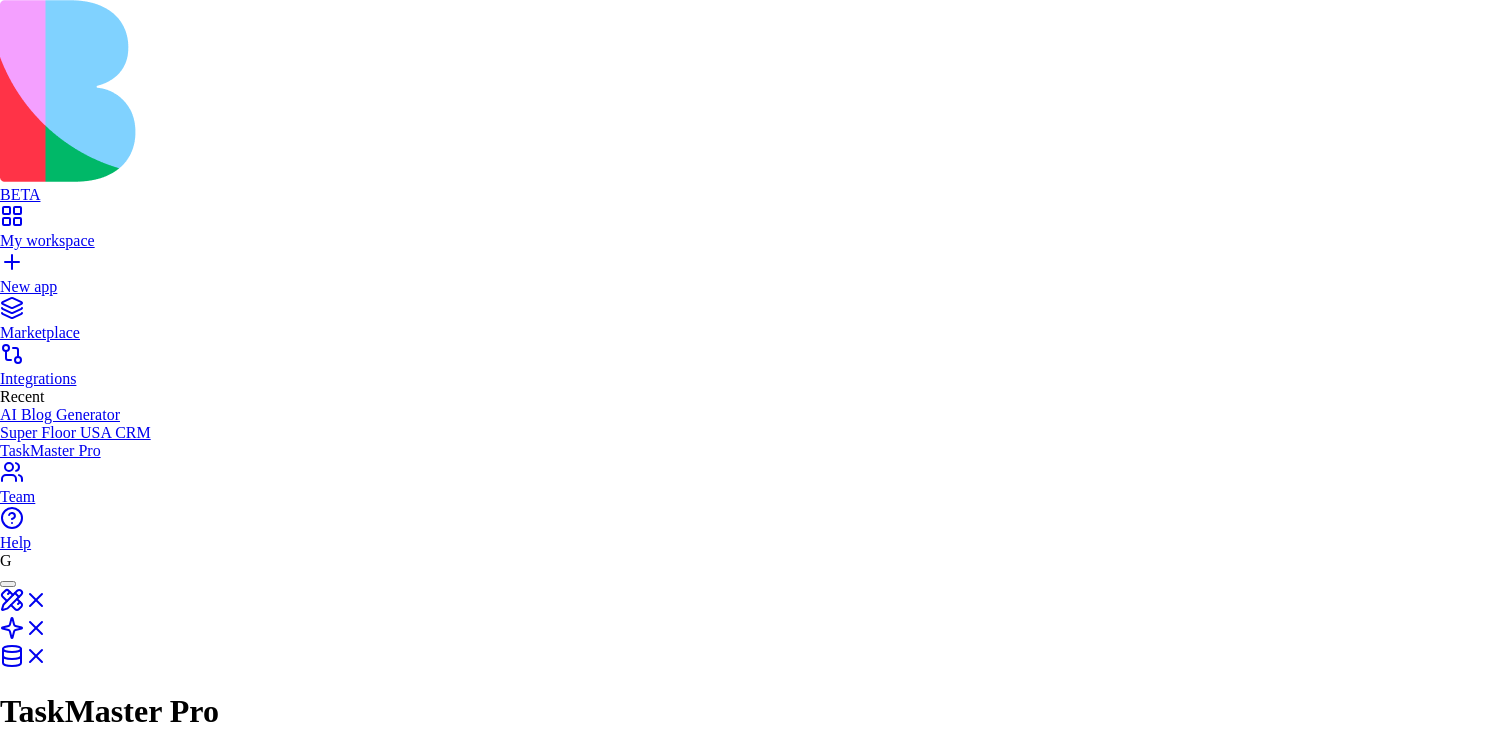 click on "input" at bounding box center [756, 2581] 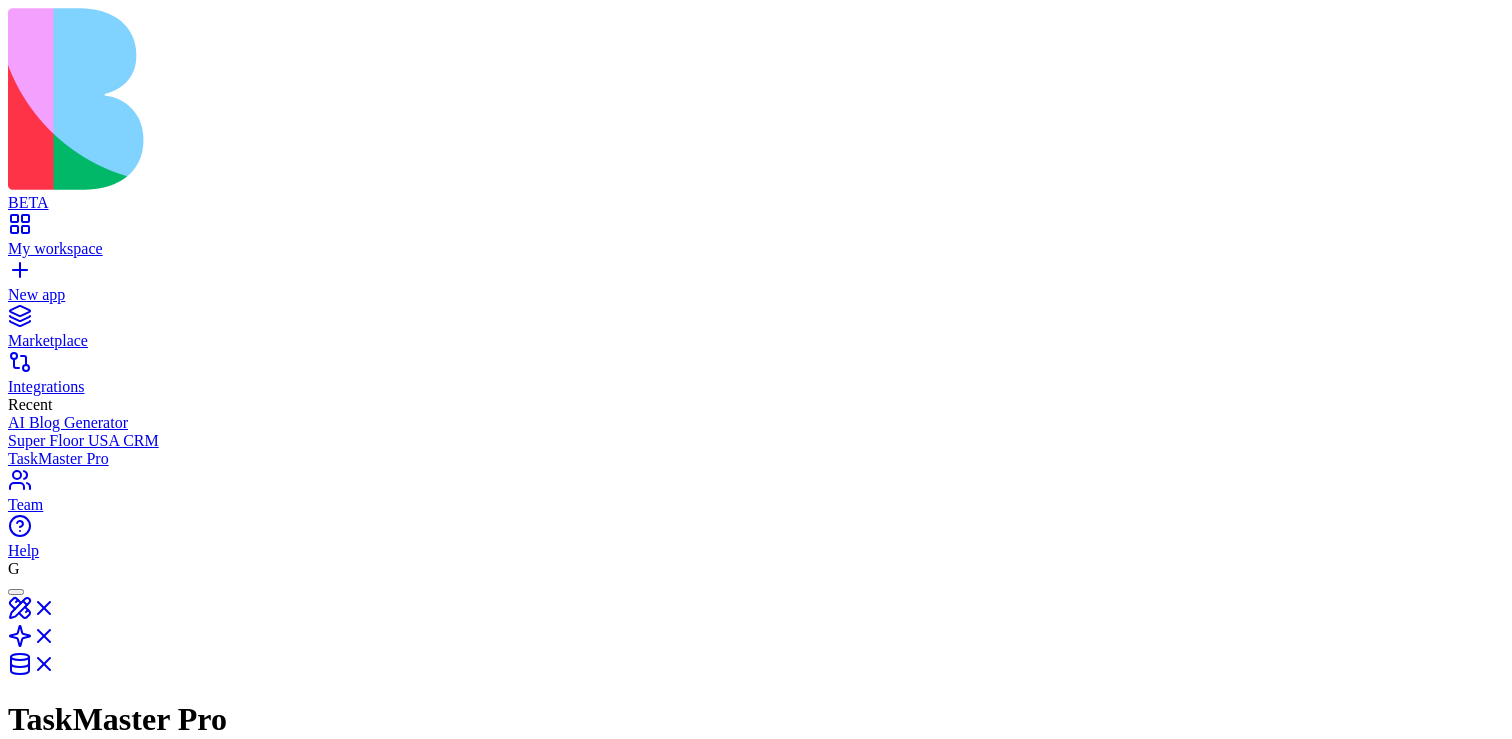 click on "Insert item in Categories Table Operations" at bounding box center (530, 1169) 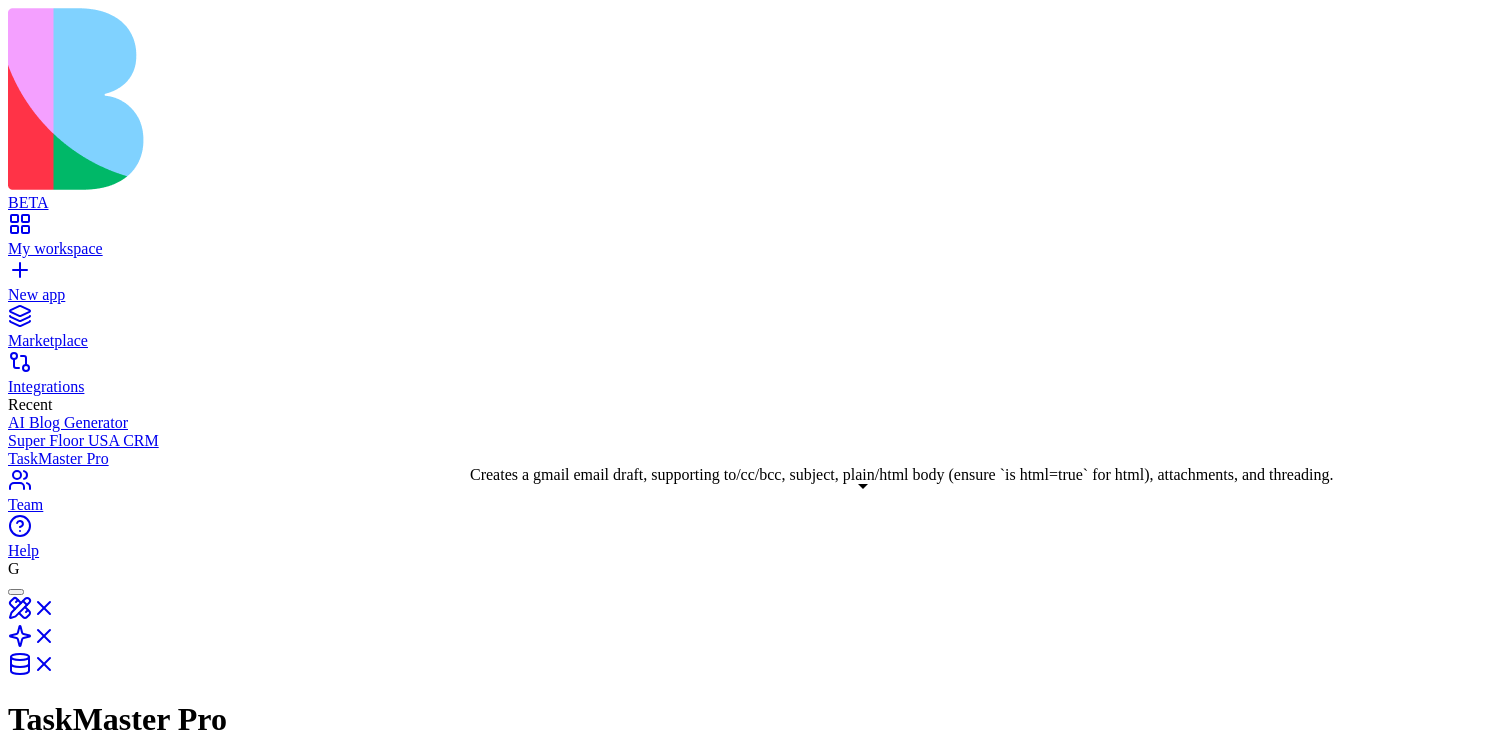 click on "Creates a gmail email draft, supporting to/cc/bcc, subject, plain/html body (ensure `is html=true` for html), attachments, and threading." at bounding box center [804, 1321] 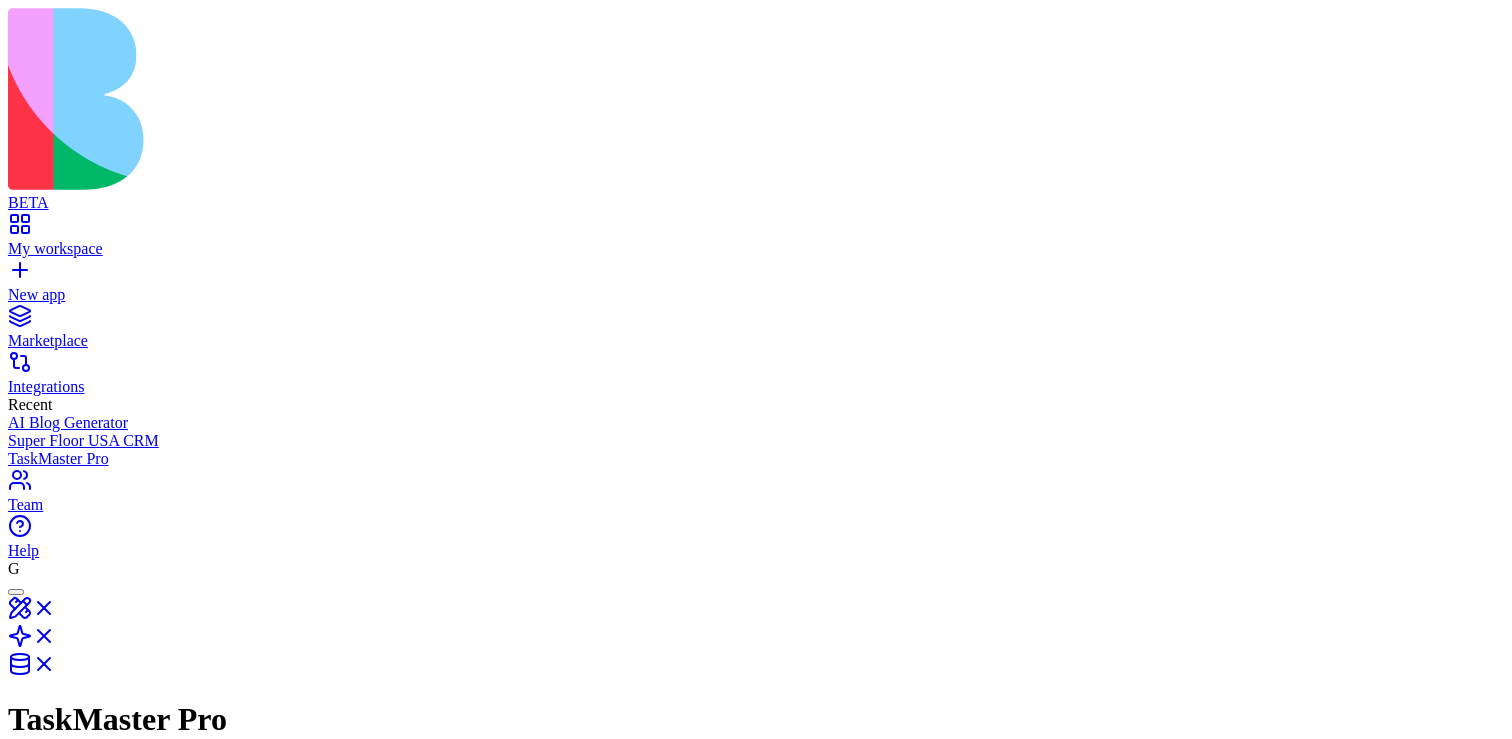 click on "Table Operations" at bounding box center [530, 1188] 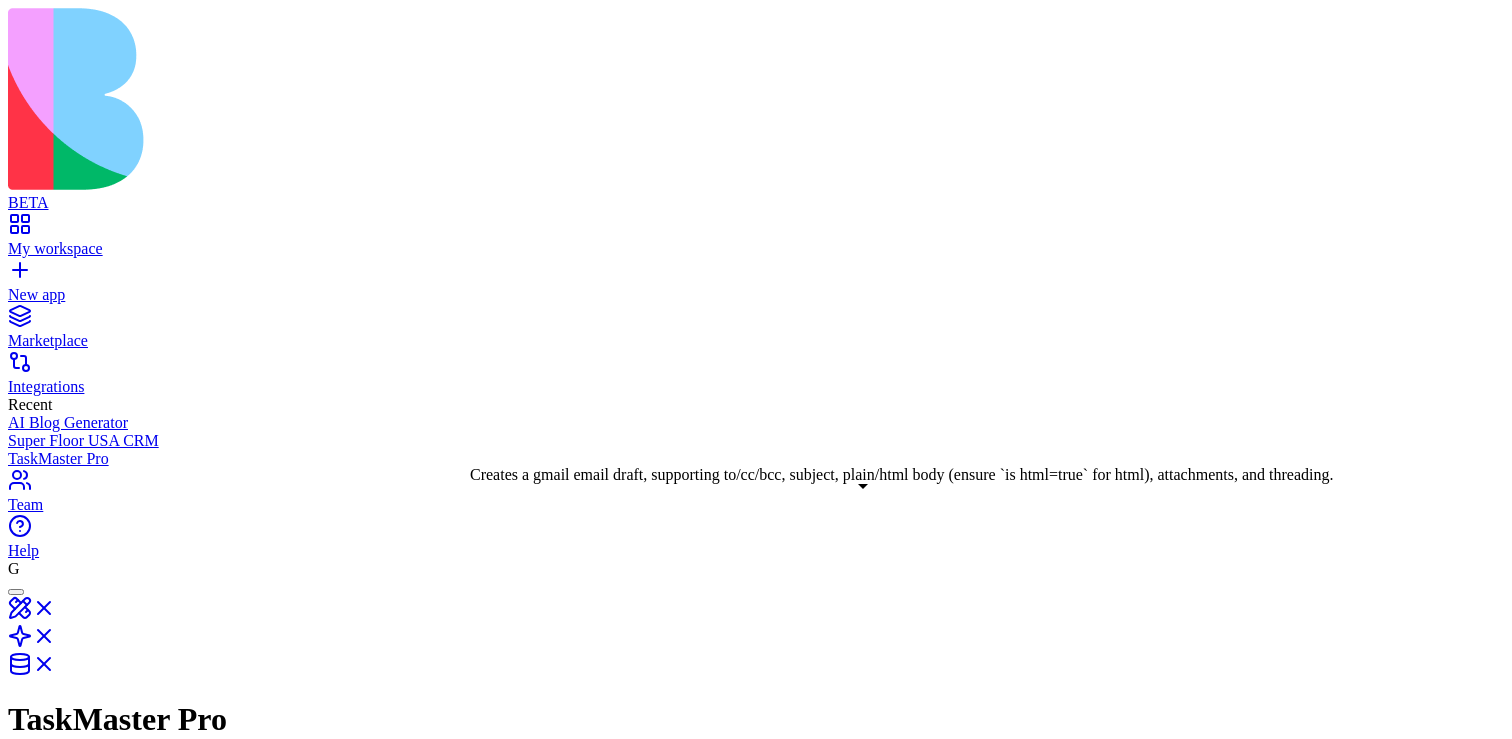 click on "Create email draft Creates a gmail email draft, supporting to/cc/bcc, subject, plain/html body (ensure `is html=true` for html), attachments, and threading." at bounding box center (804, 1314) 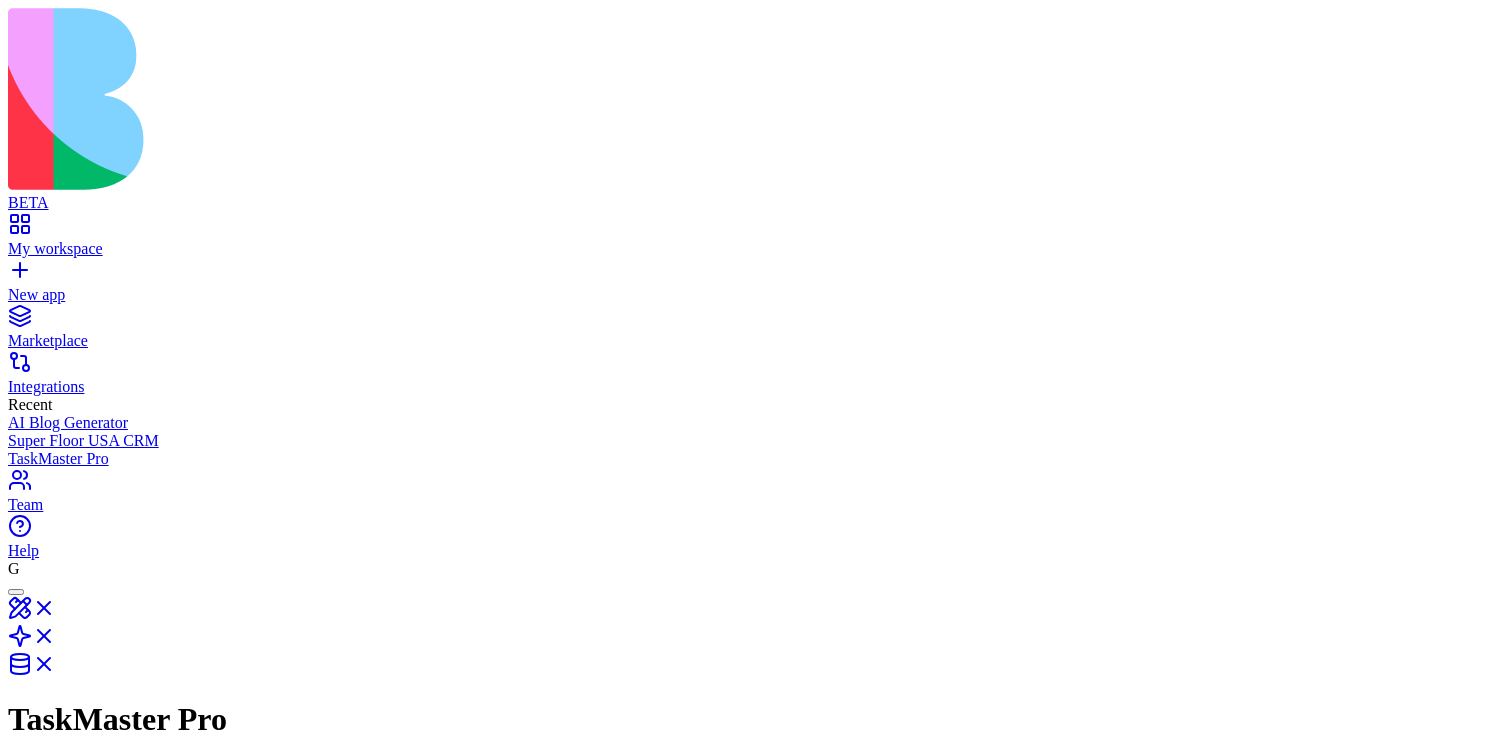 click on "Table Operations" at bounding box center (530, 1188) 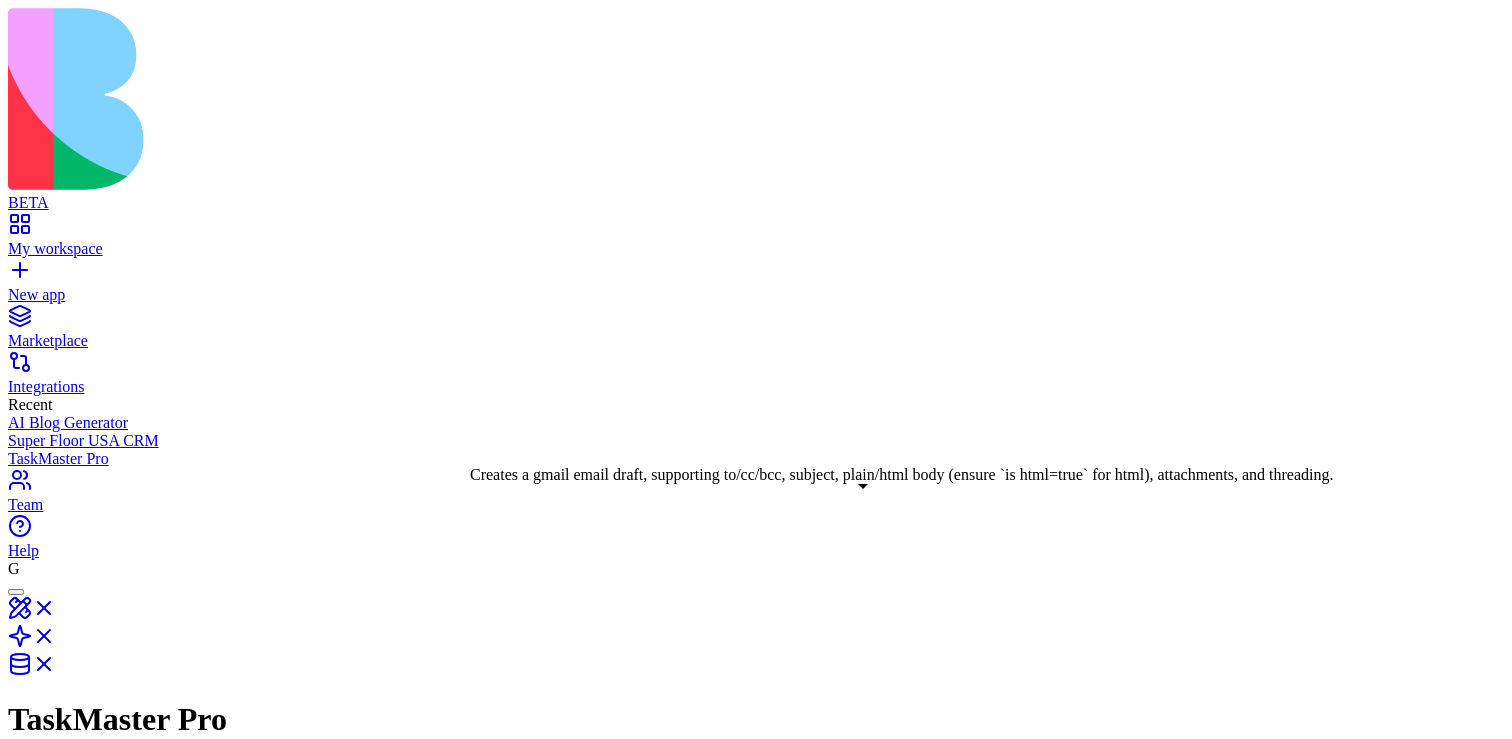 click on "Creates a gmail email draft, supporting to/cc/bcc, subject, plain/html body (ensure `is html=true` for html), attachments, and threading." at bounding box center (804, 1321) 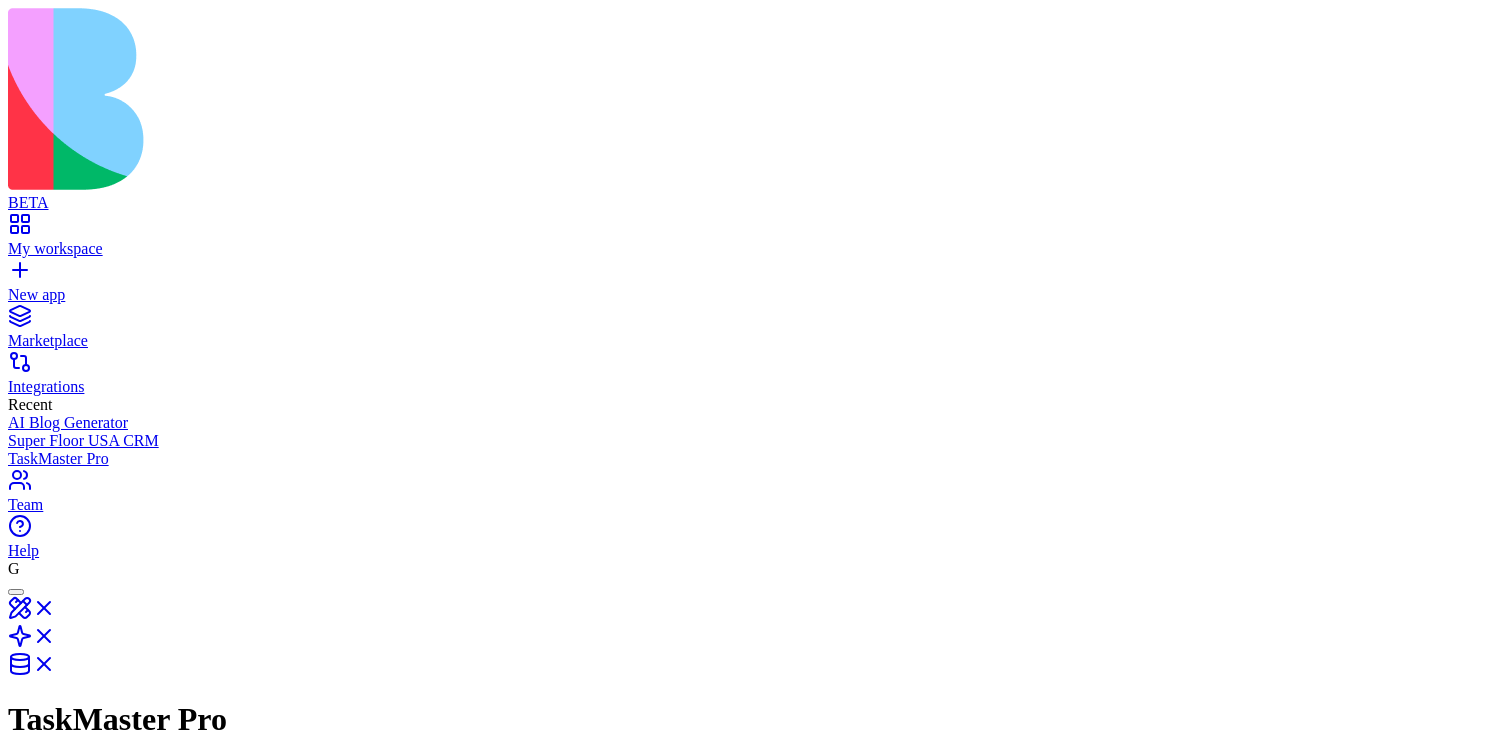 click on "Creates a gmail email draft, supporting to/cc/bcc, subject, plain/html body (ensure `is html=true` for html), attachments, and threading." at bounding box center [804, 1321] 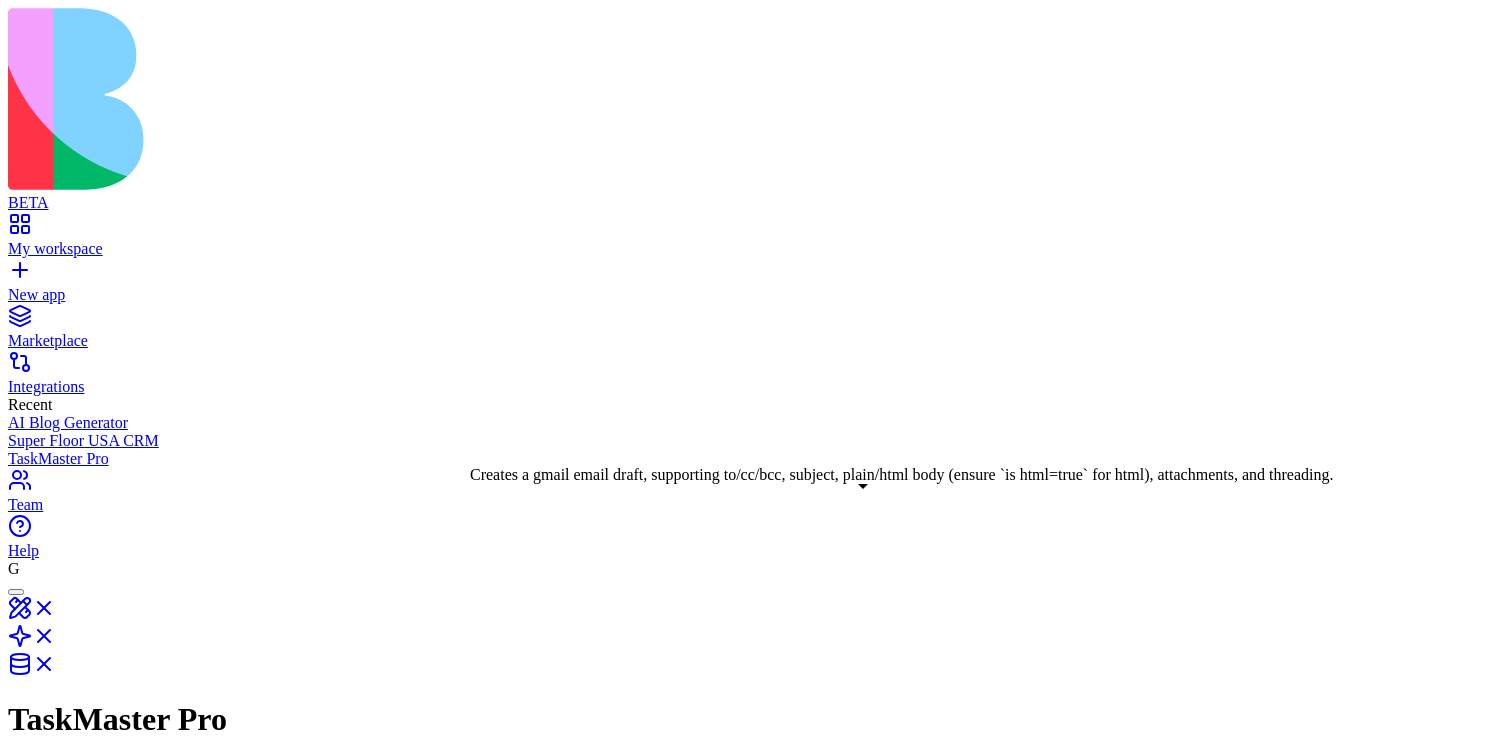 click on "Creates a gmail email draft, supporting to/cc/bcc, subject, plain/html body (ensure `is html=true` for html), attachments, and threading." at bounding box center [804, 1321] 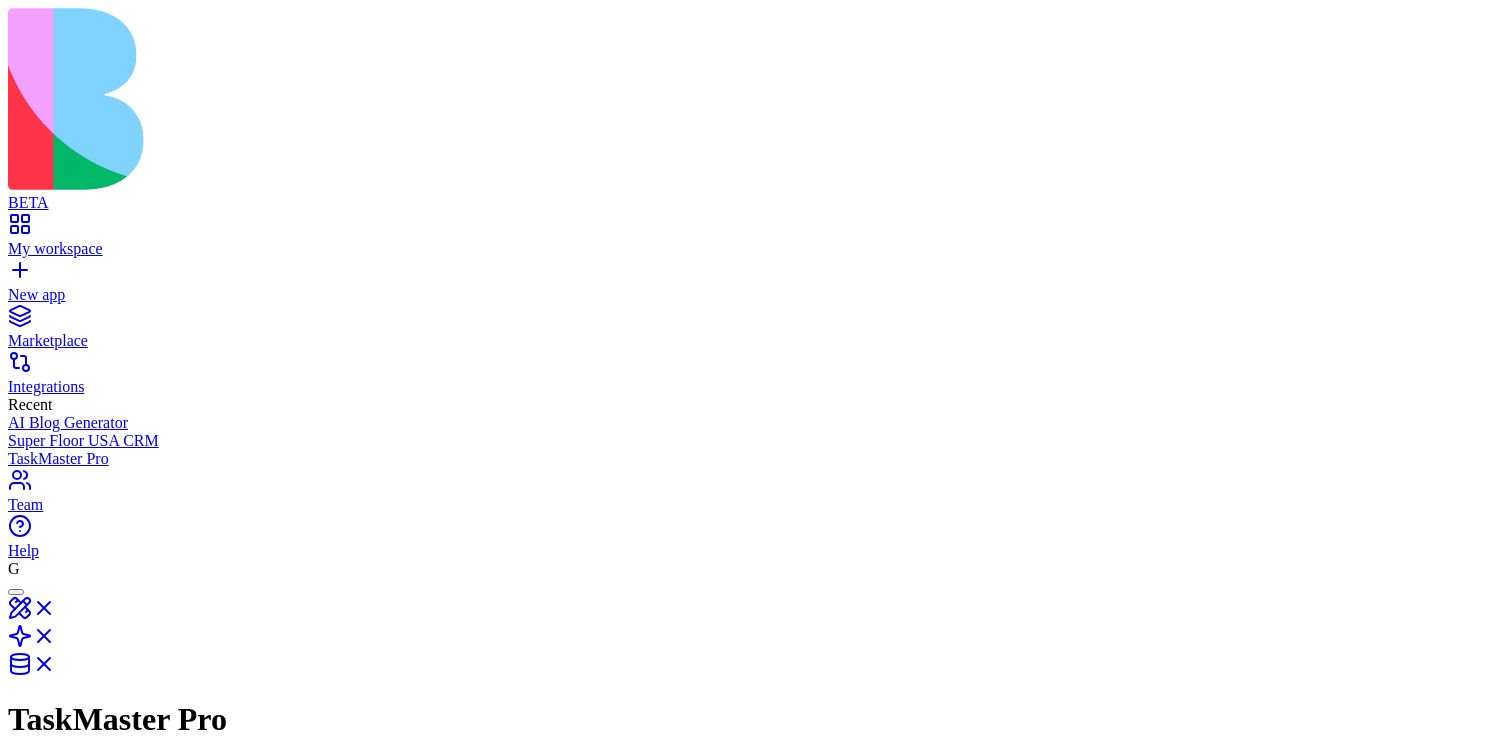 scroll, scrollTop: 587, scrollLeft: 0, axis: vertical 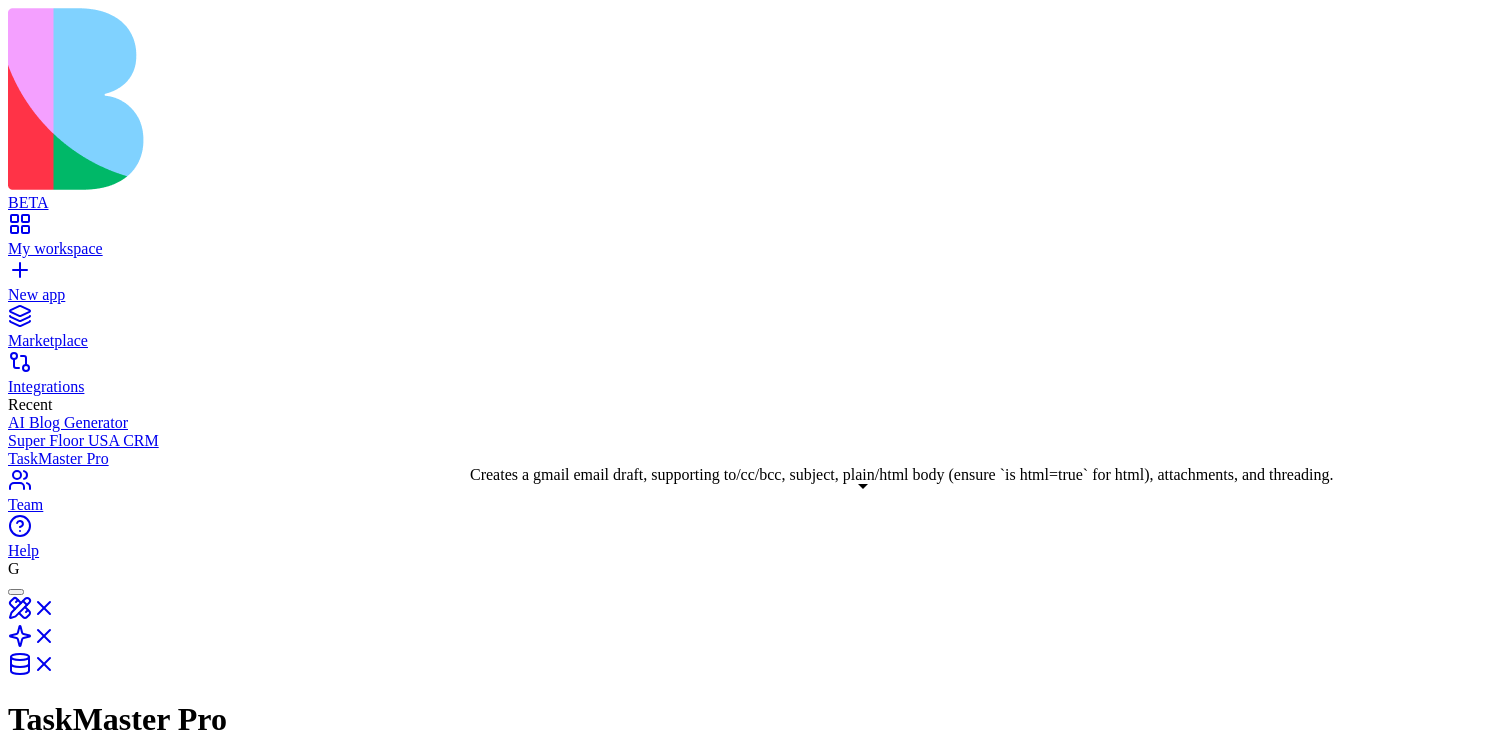 click on "Creates a gmail email draft, supporting to/cc/bcc, subject, plain/html body (ensure `is html=true` for html), attachments, and threading." at bounding box center [804, 1321] 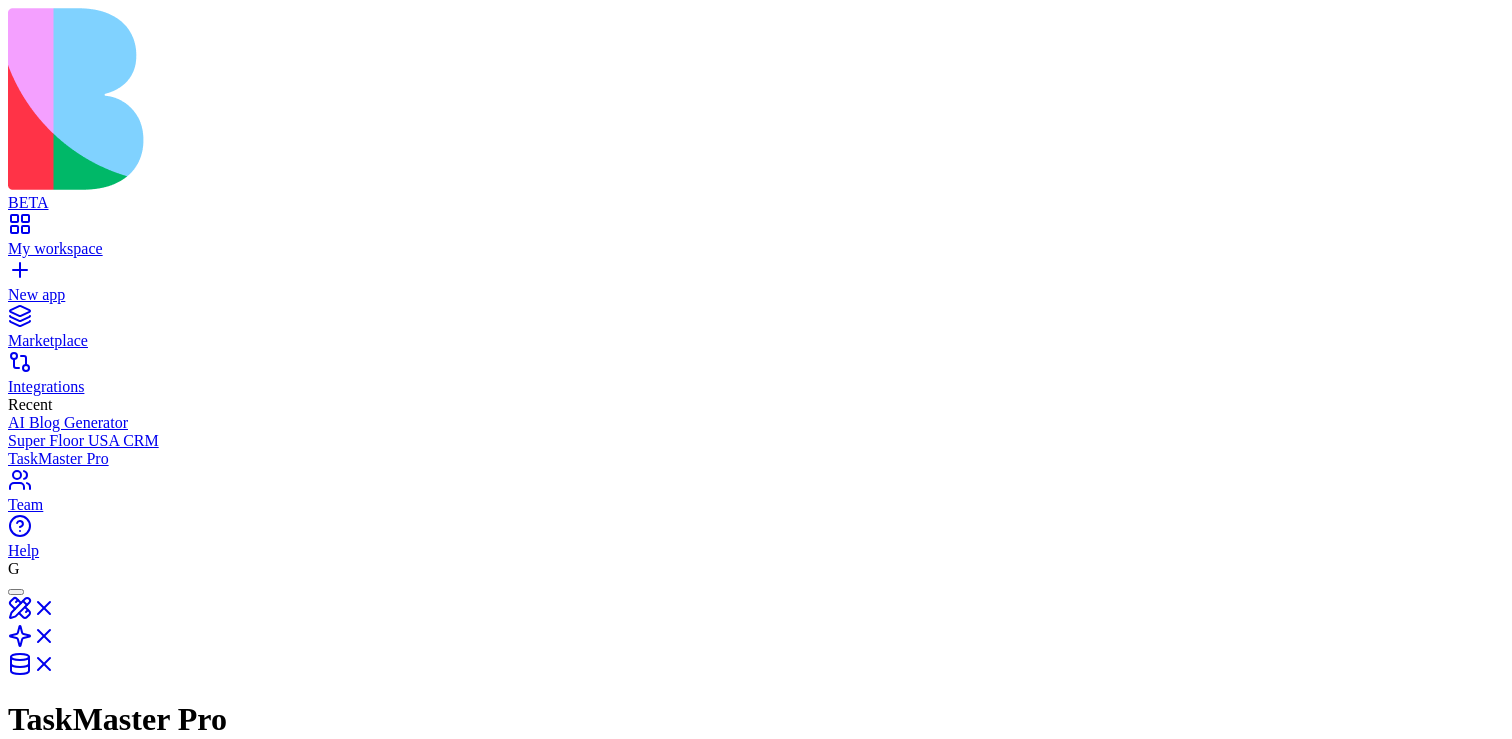 click on "Output" at bounding box center (416, 1032) 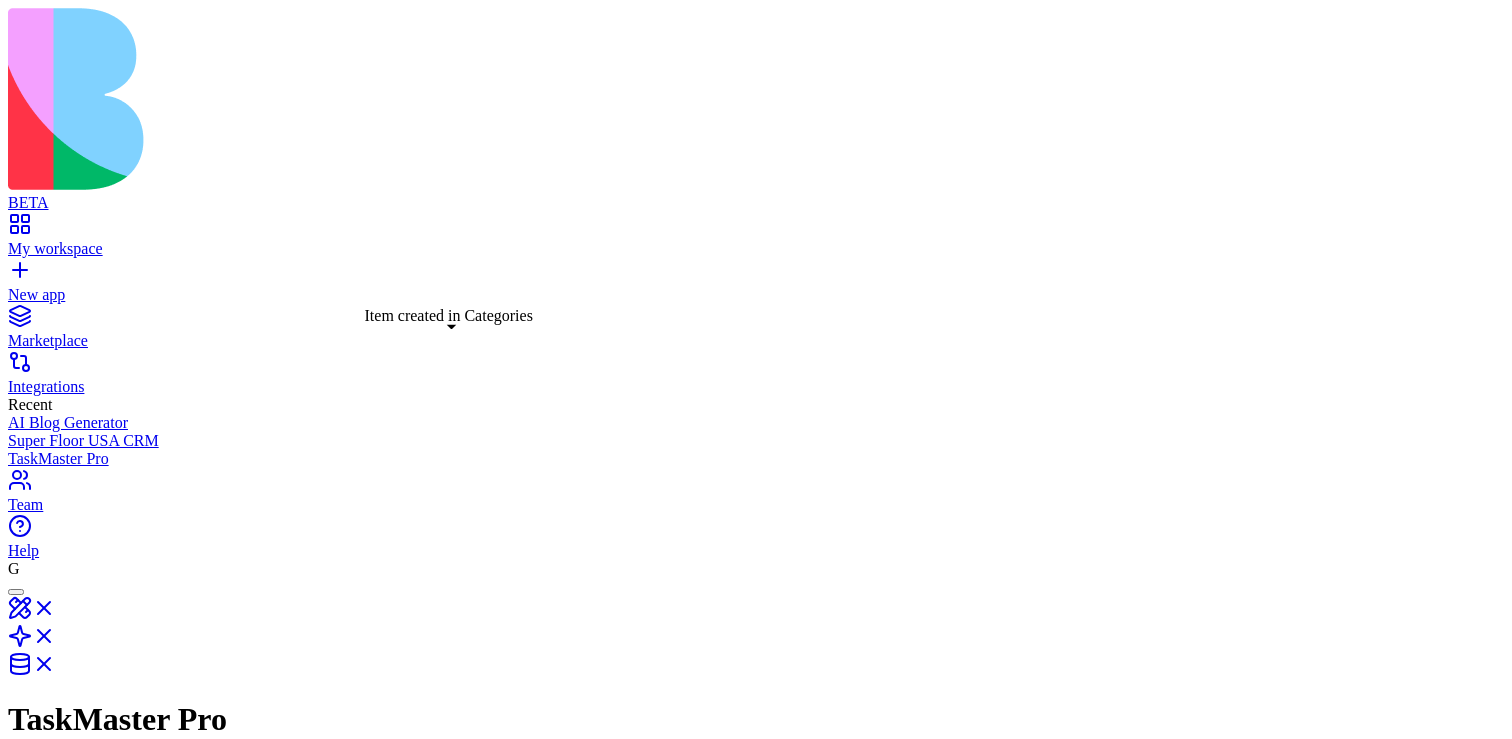 click at bounding box center (848, 1183) 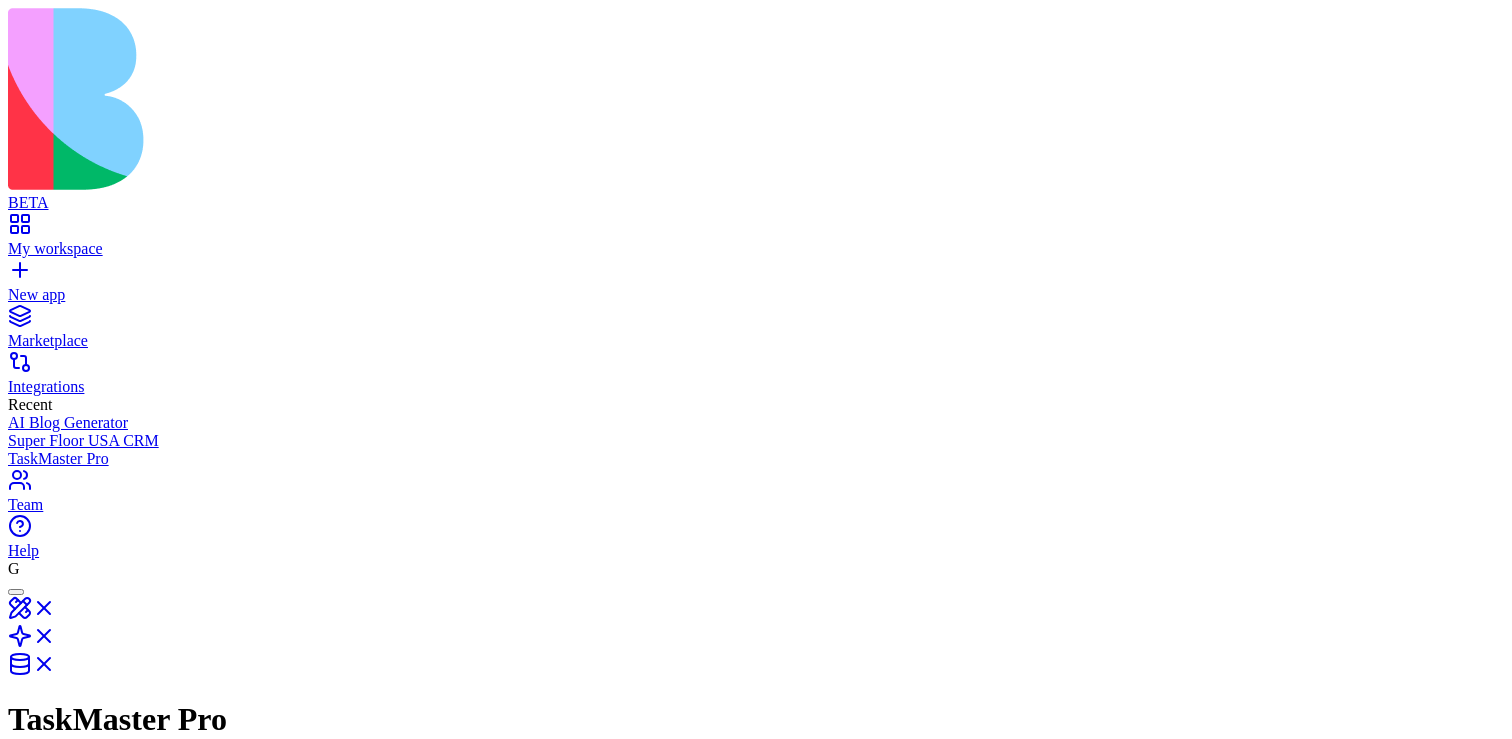 click at bounding box center (28, 1089) 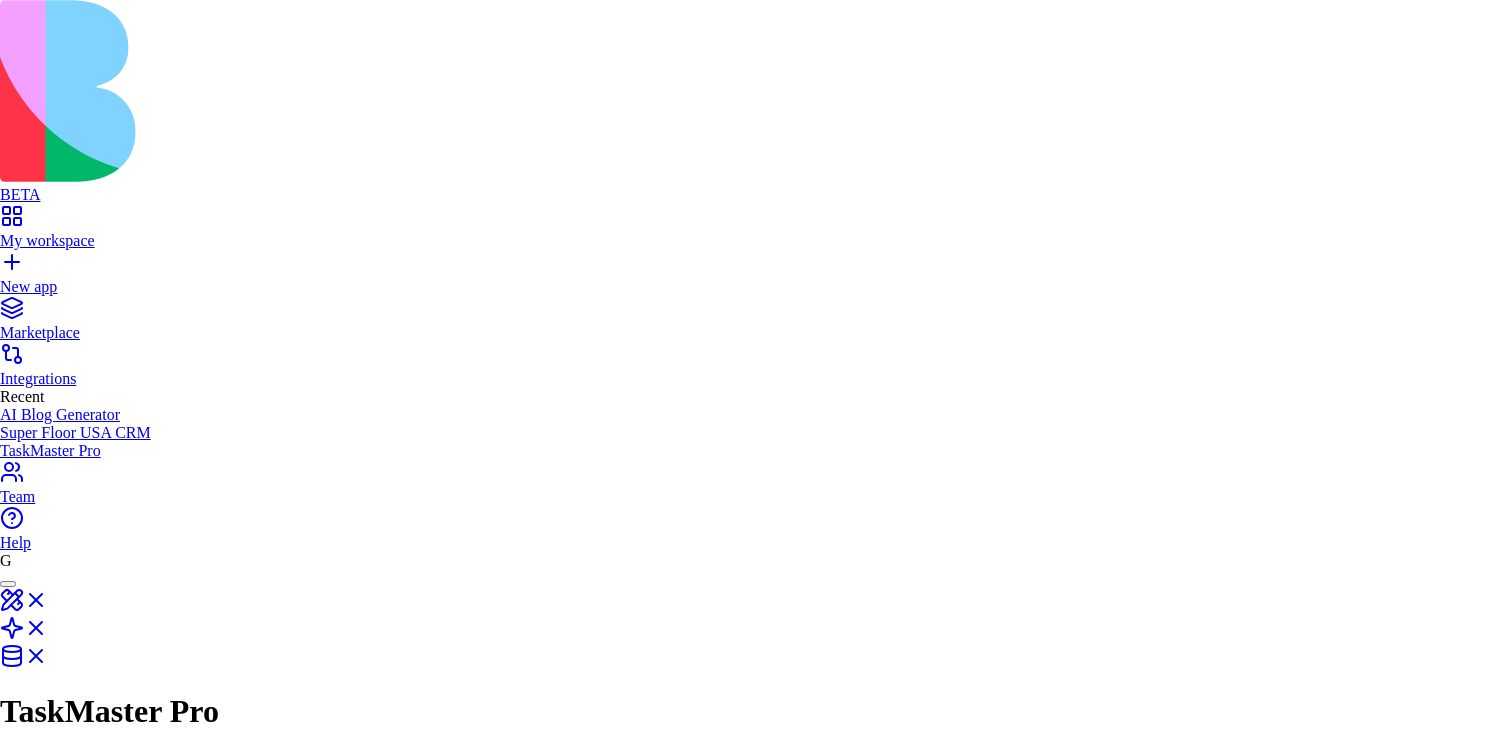 click on "input" at bounding box center [756, 2581] 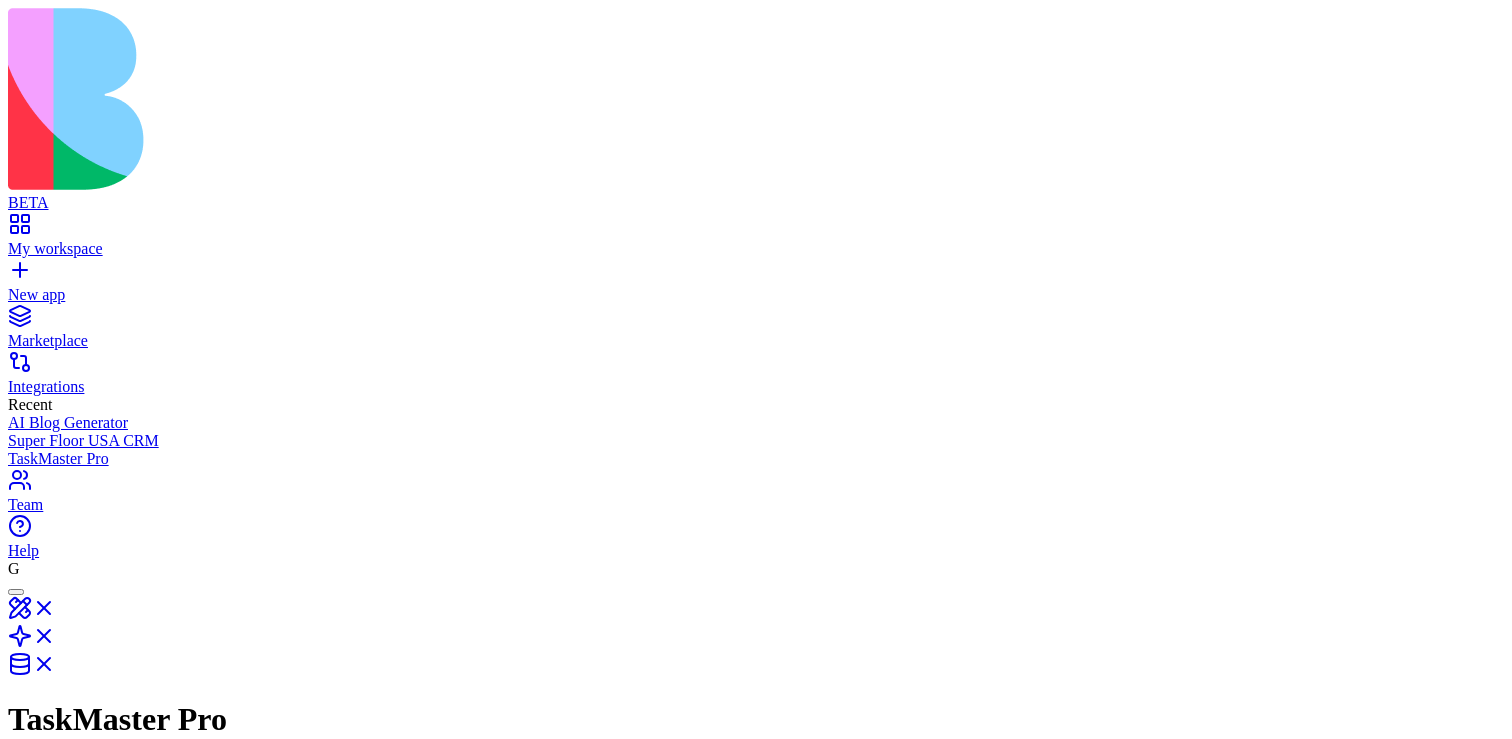 click on "Insert item in Categories Table Operations" at bounding box center [530, 1180] 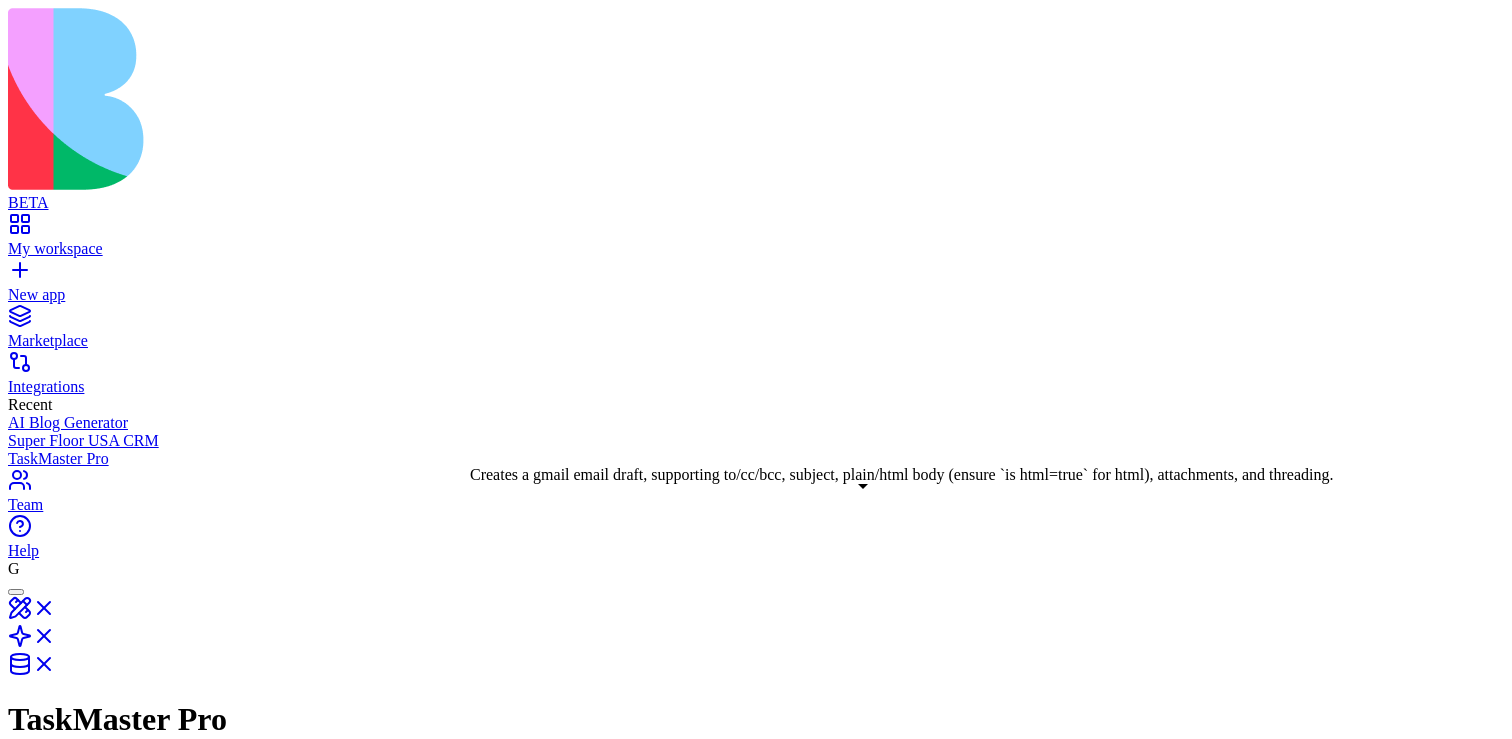 click on "Creates a gmail email draft, supporting to/cc/bcc, subject, plain/html body (ensure `is html=true` for html), attachments, and threading." at bounding box center (804, 1321) 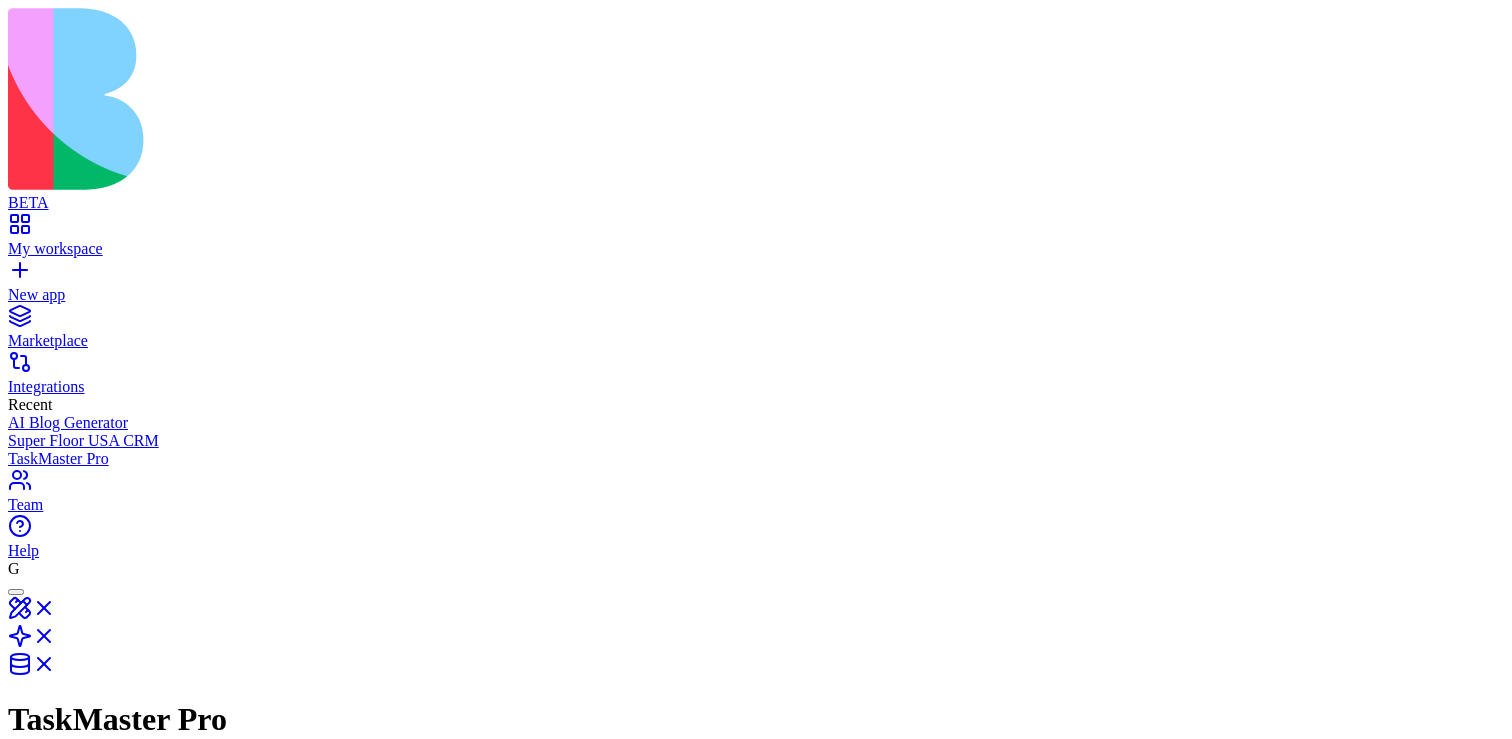 click on "Create email draft" at bounding box center (804, 1307) 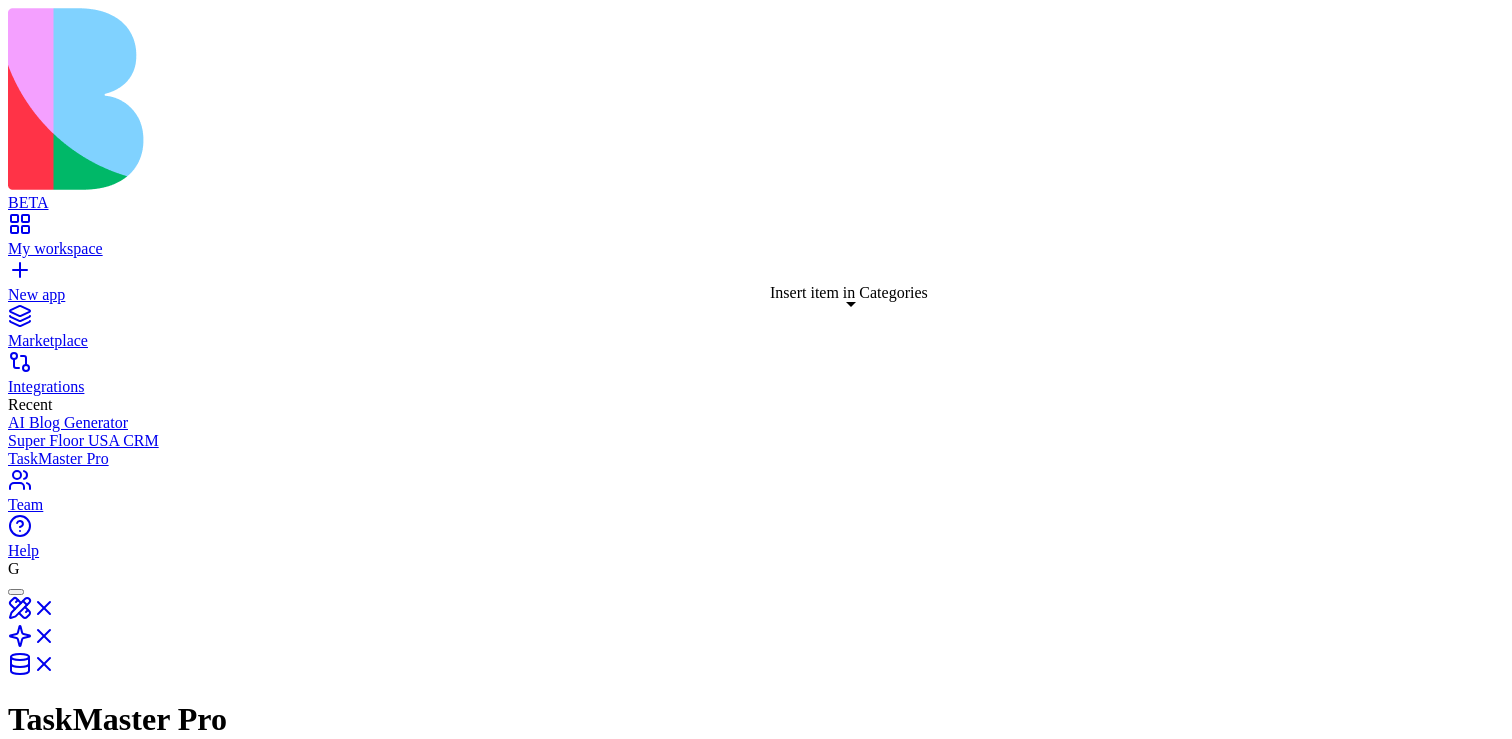 click on "**********" at bounding box center (756, 1359) 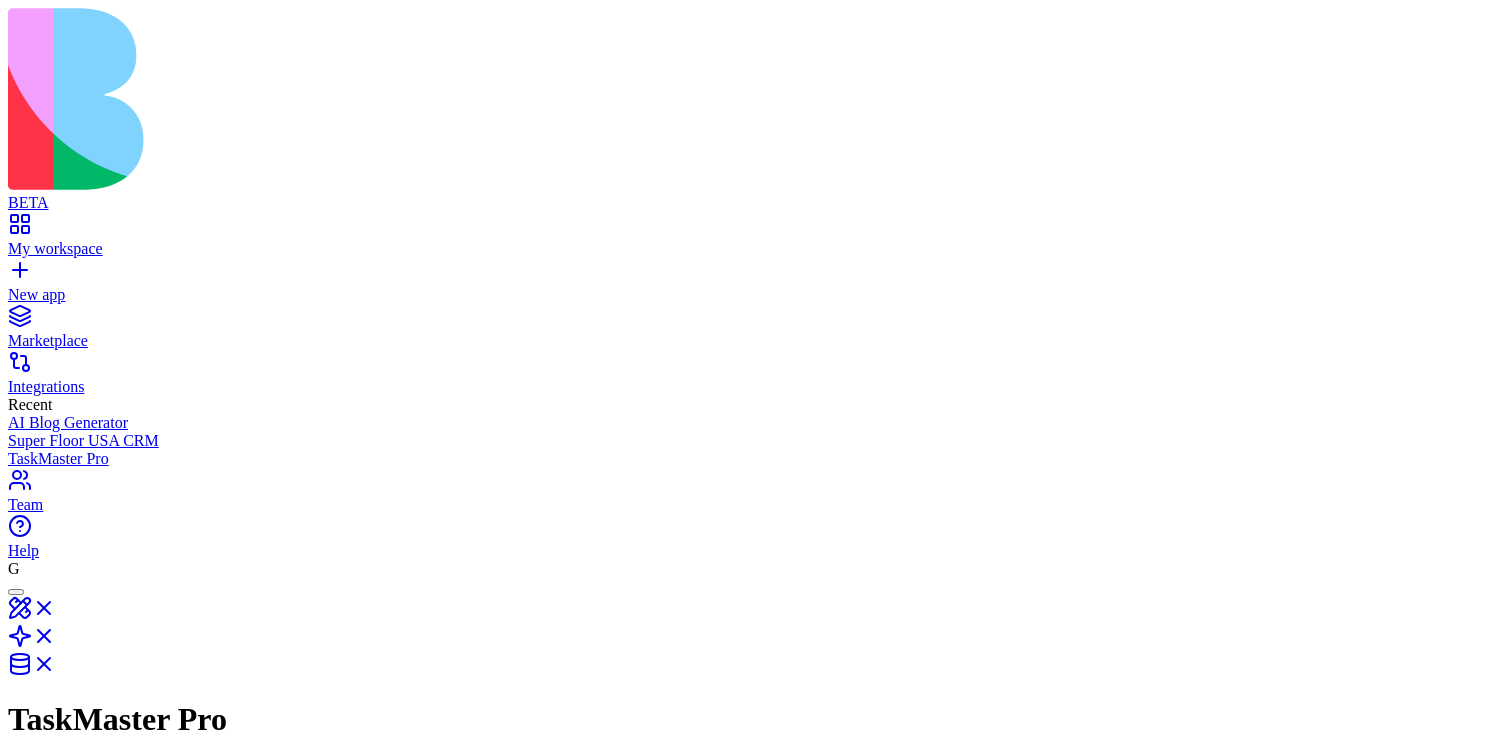 click on "**********" at bounding box center [756, 1359] 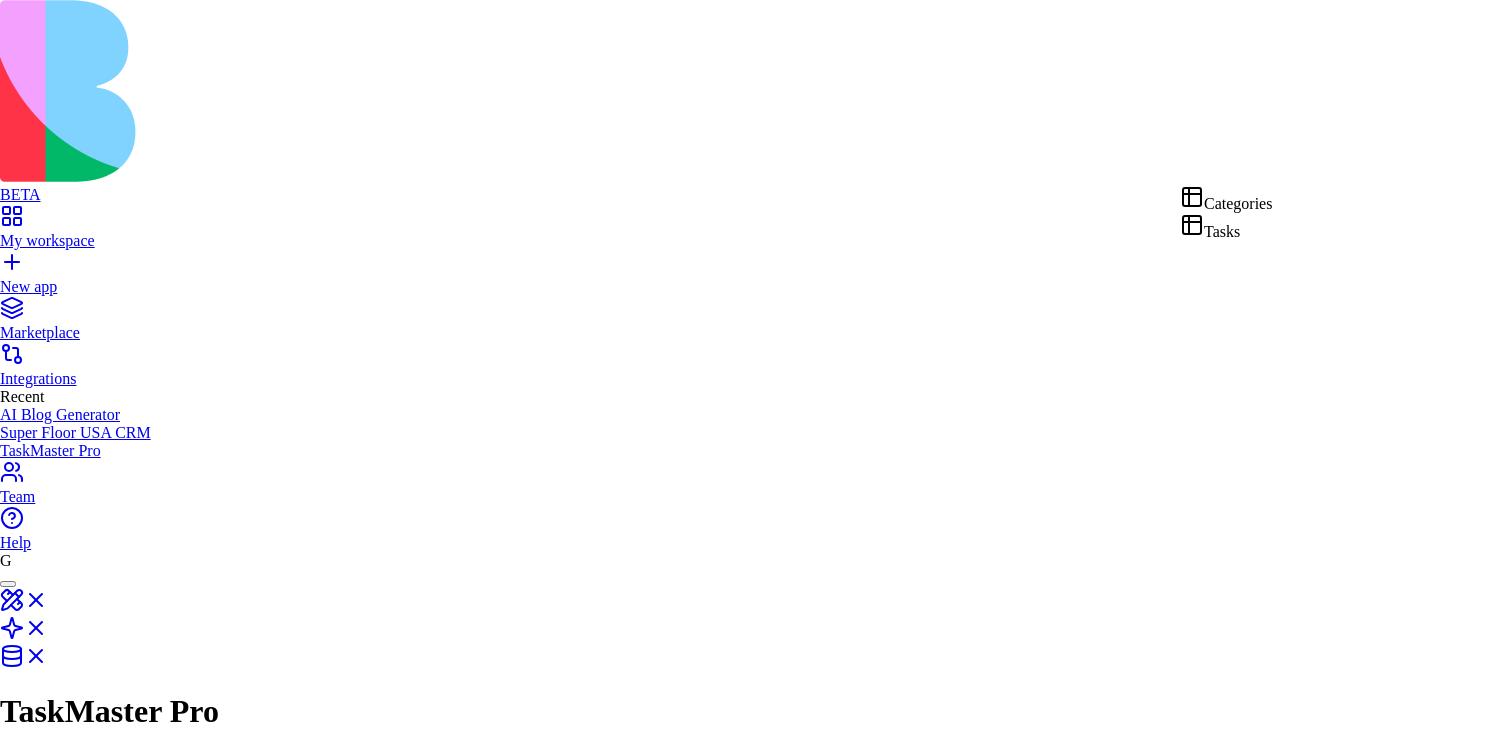select on "**********" 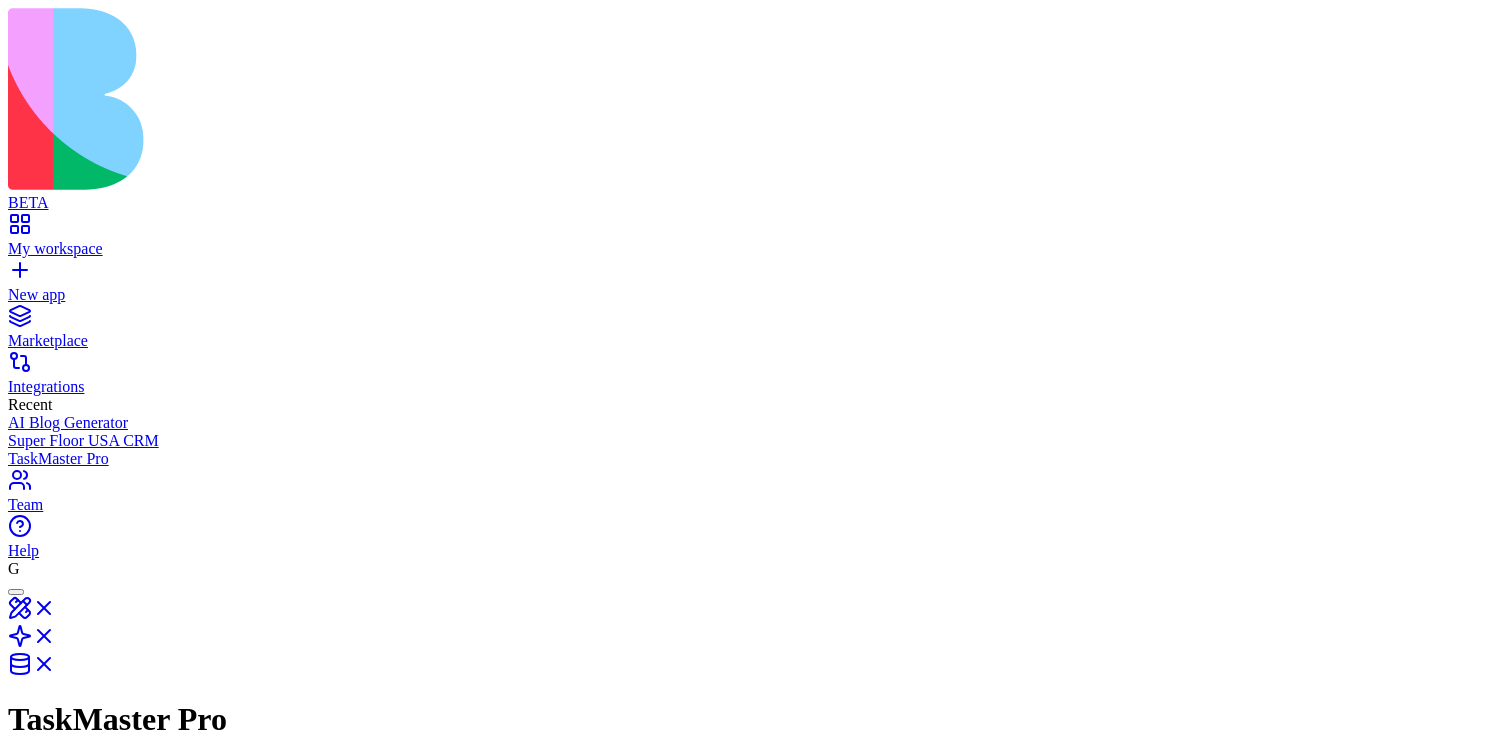click on "Create email draft" at bounding box center [804, 1307] 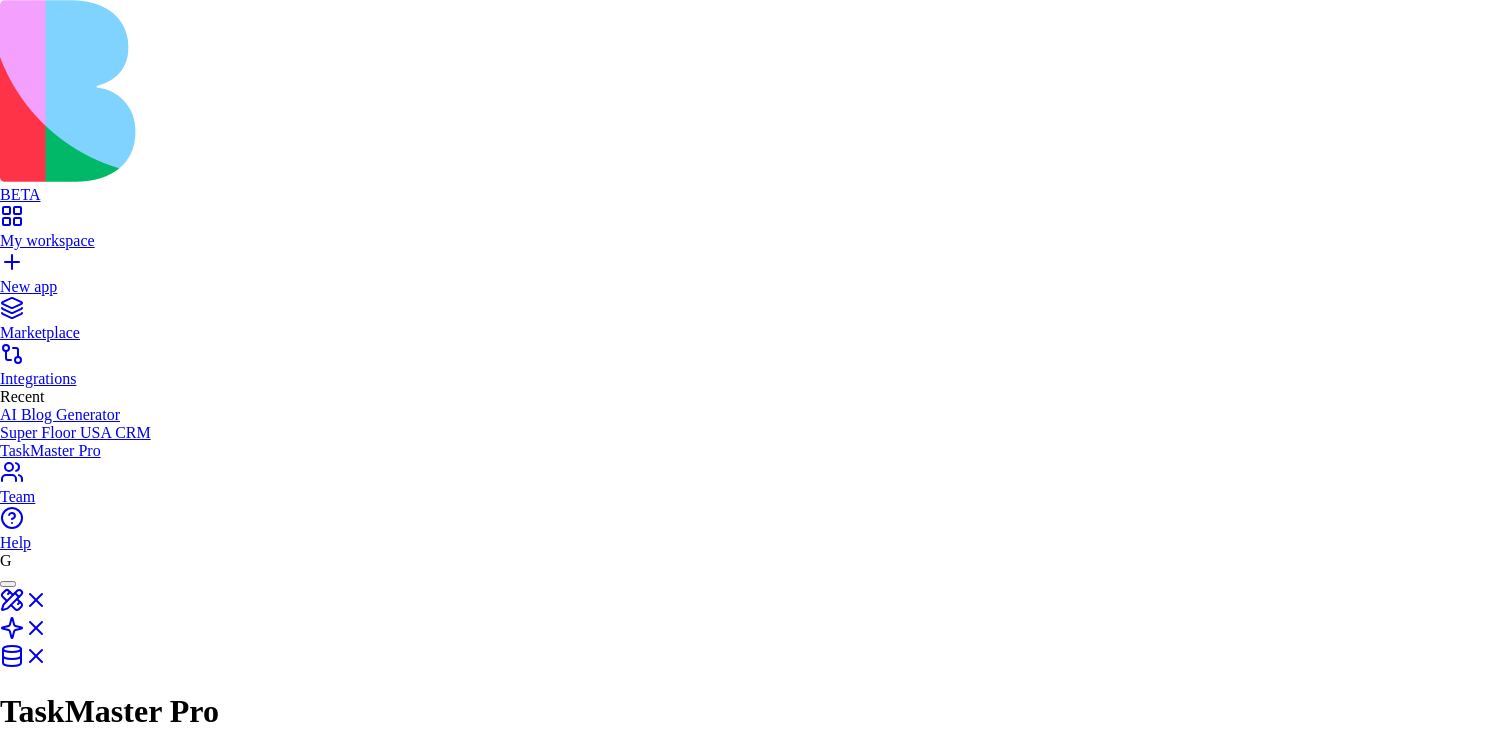 click 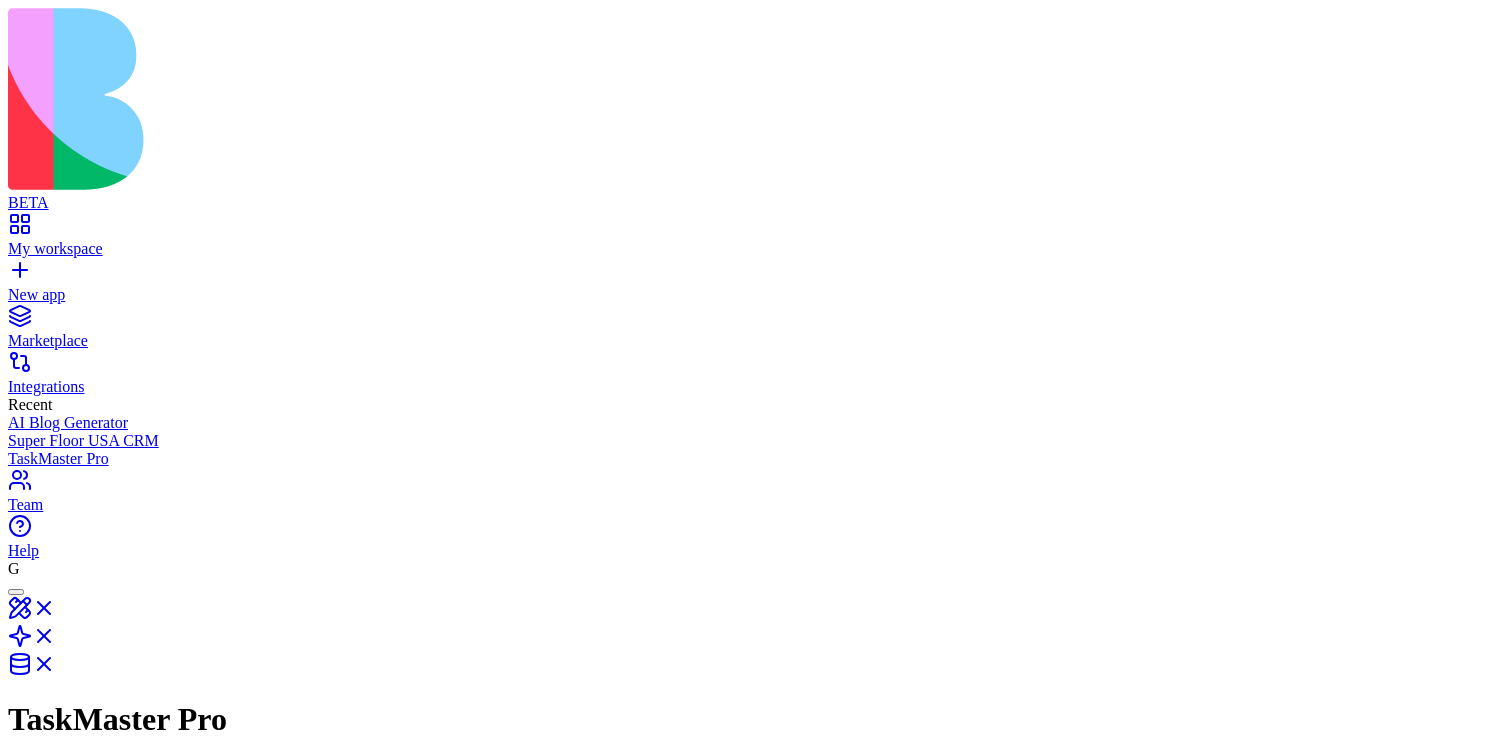 type 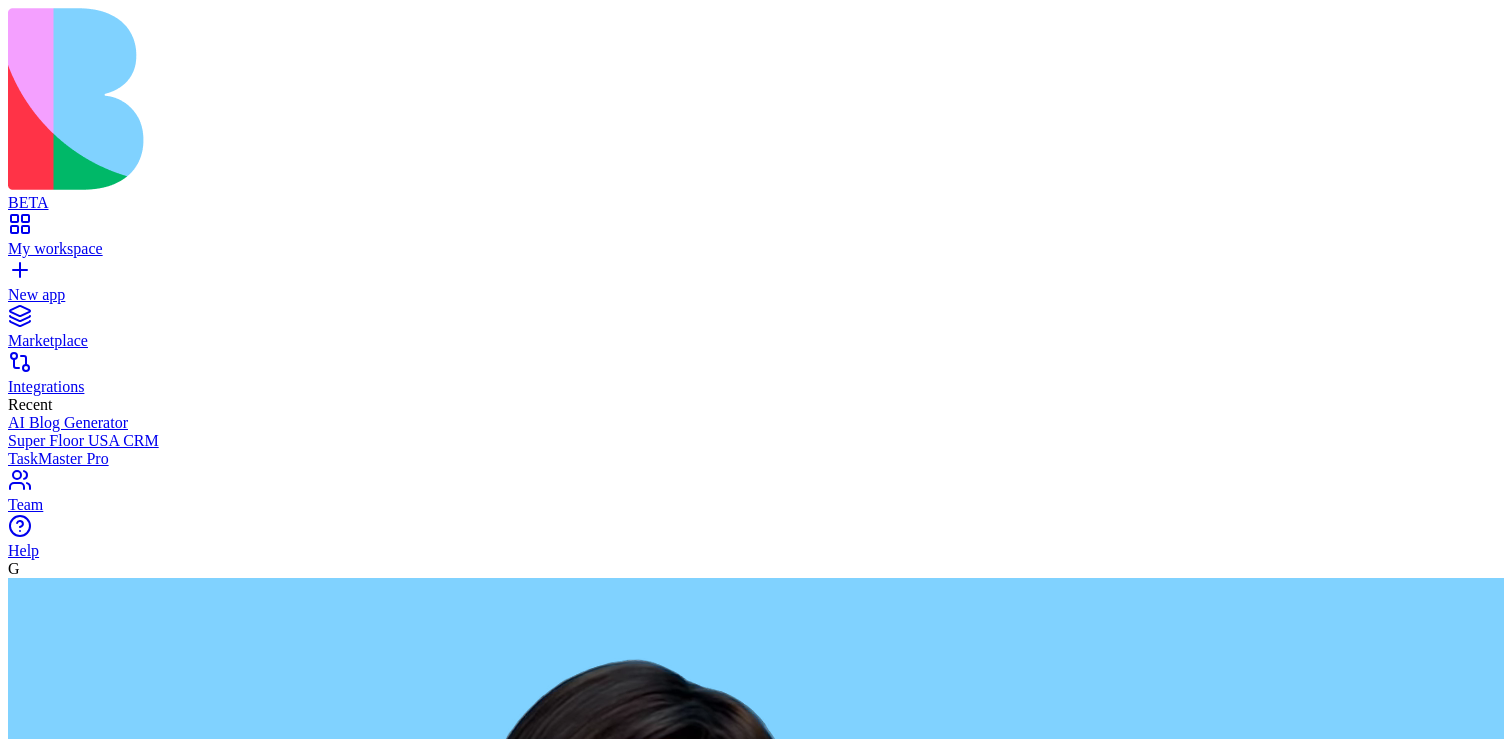 click at bounding box center (85, 2871) 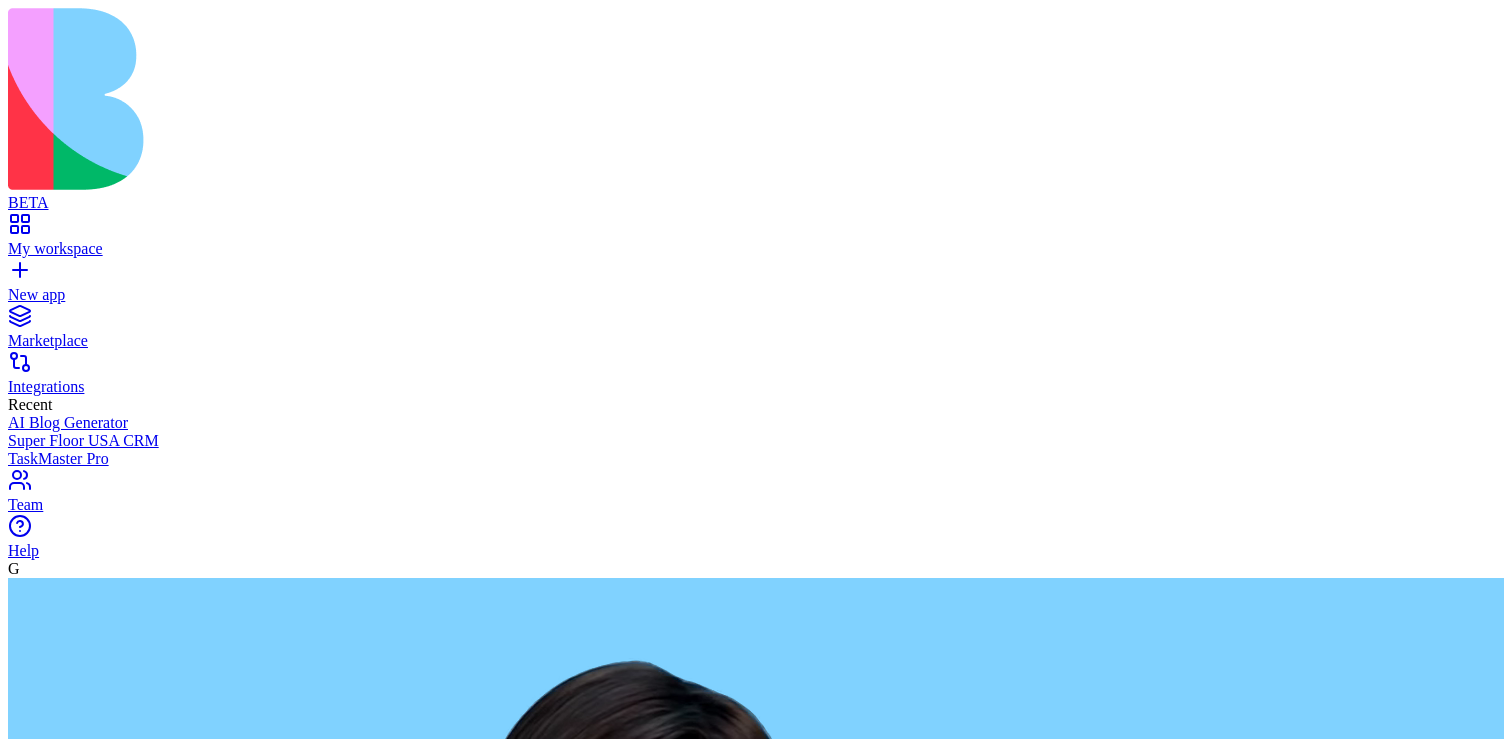 type on "*" 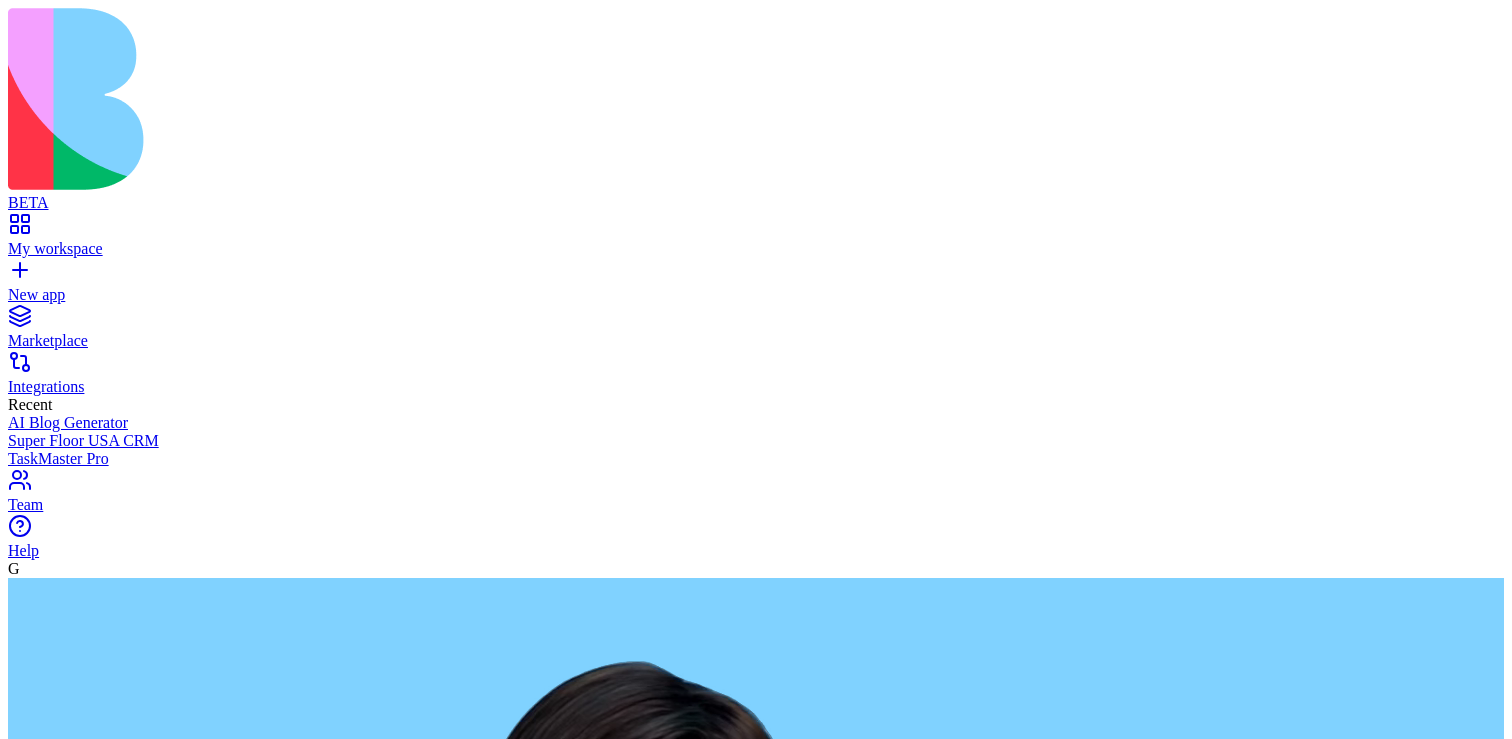 type on "**********" 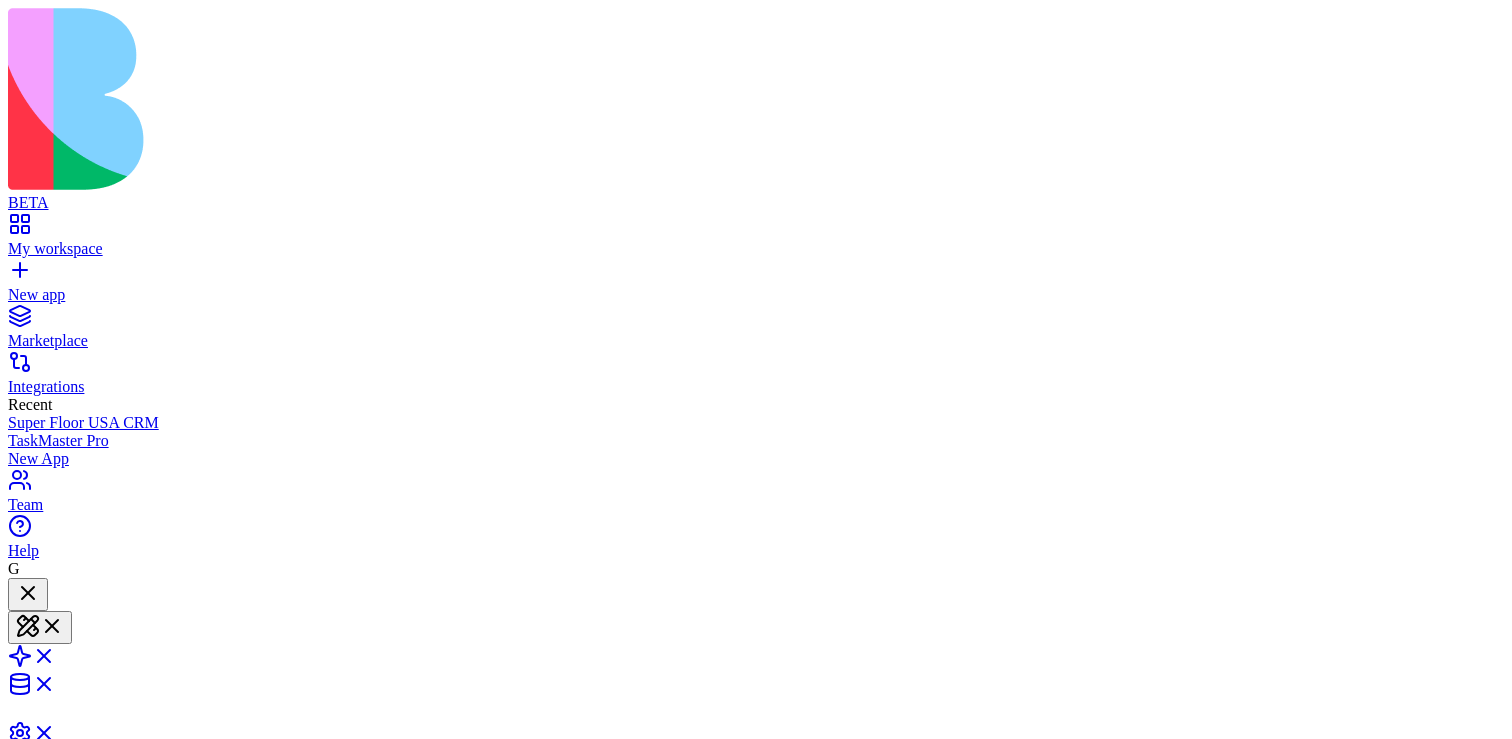 type 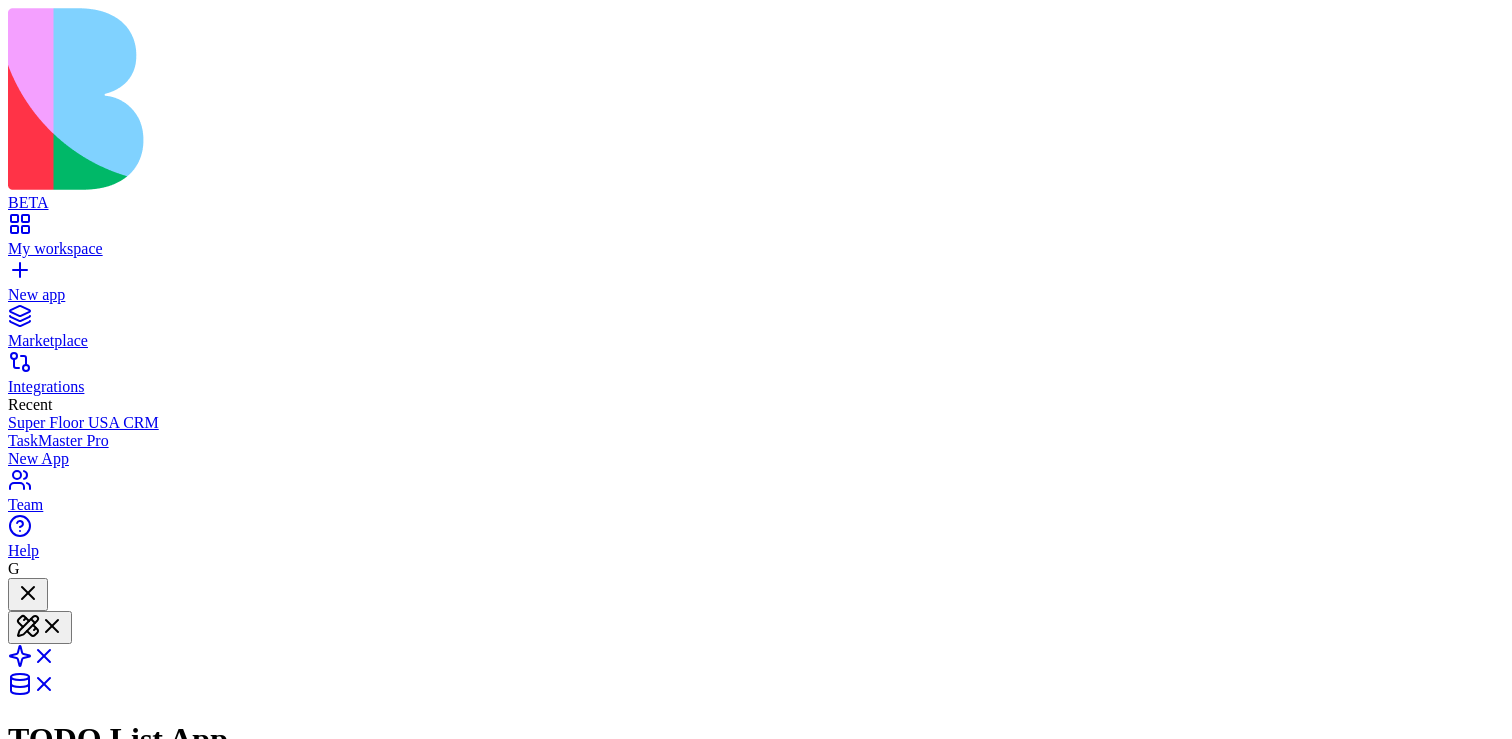 scroll, scrollTop: 108, scrollLeft: 0, axis: vertical 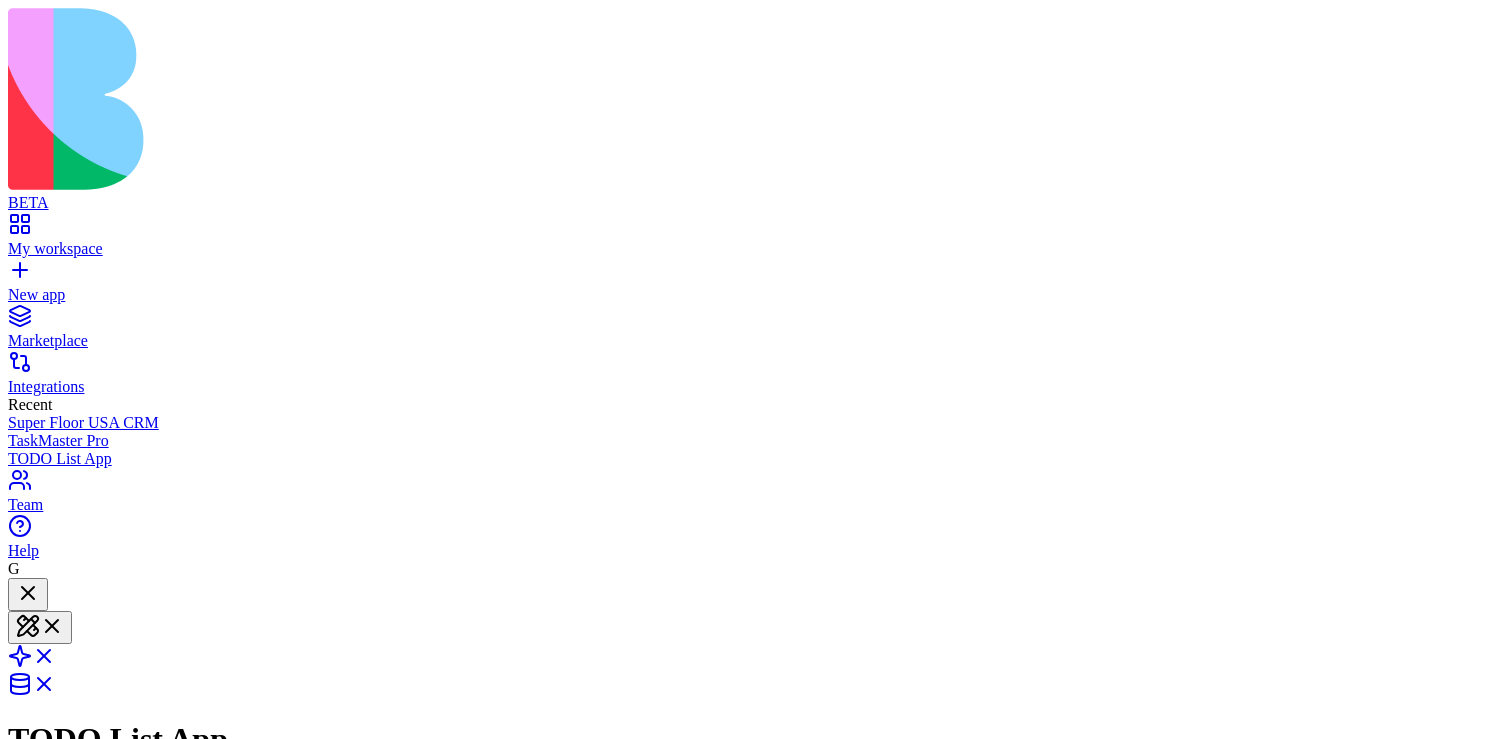 click on "All Tasks" at bounding box center [8, 5786] 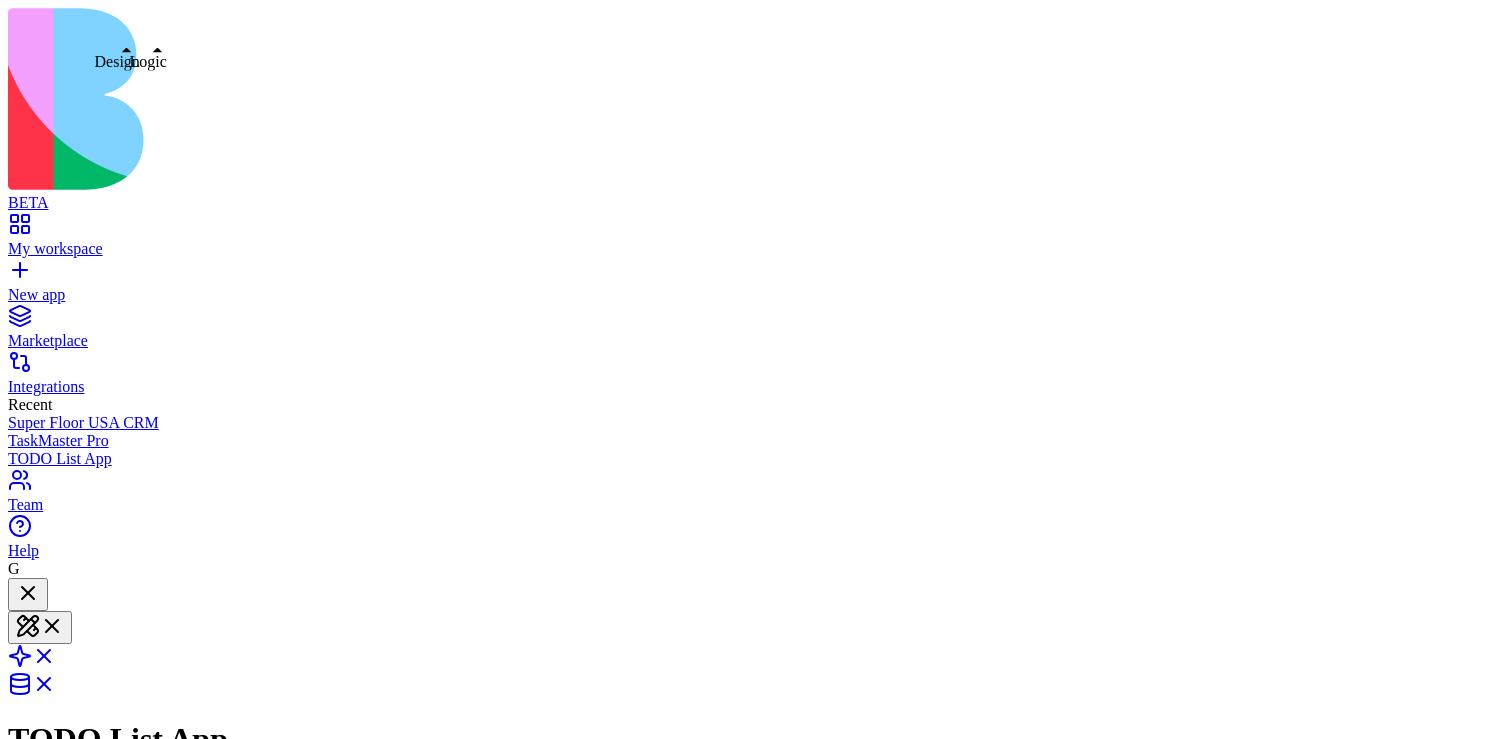 click at bounding box center [32, 662] 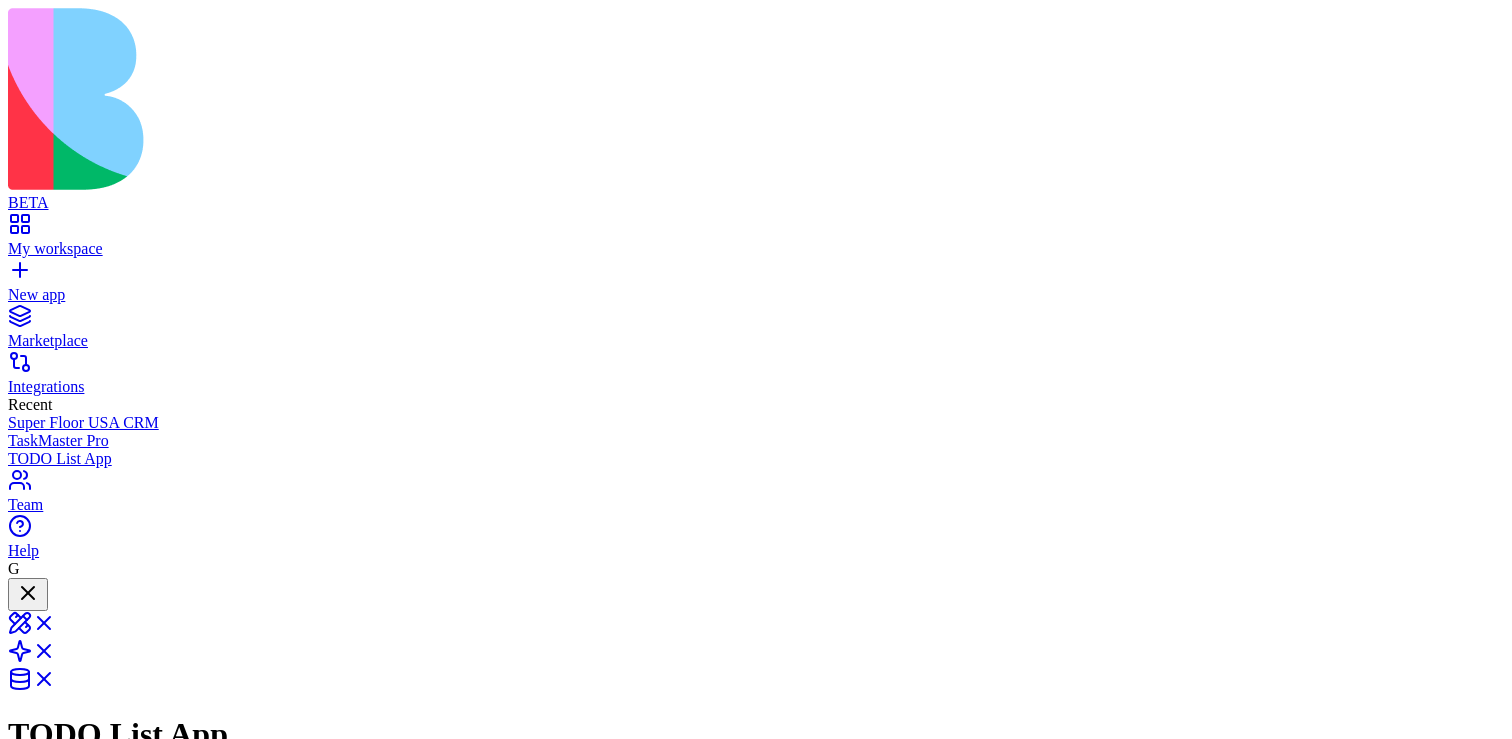 scroll, scrollTop: 1008, scrollLeft: 0, axis: vertical 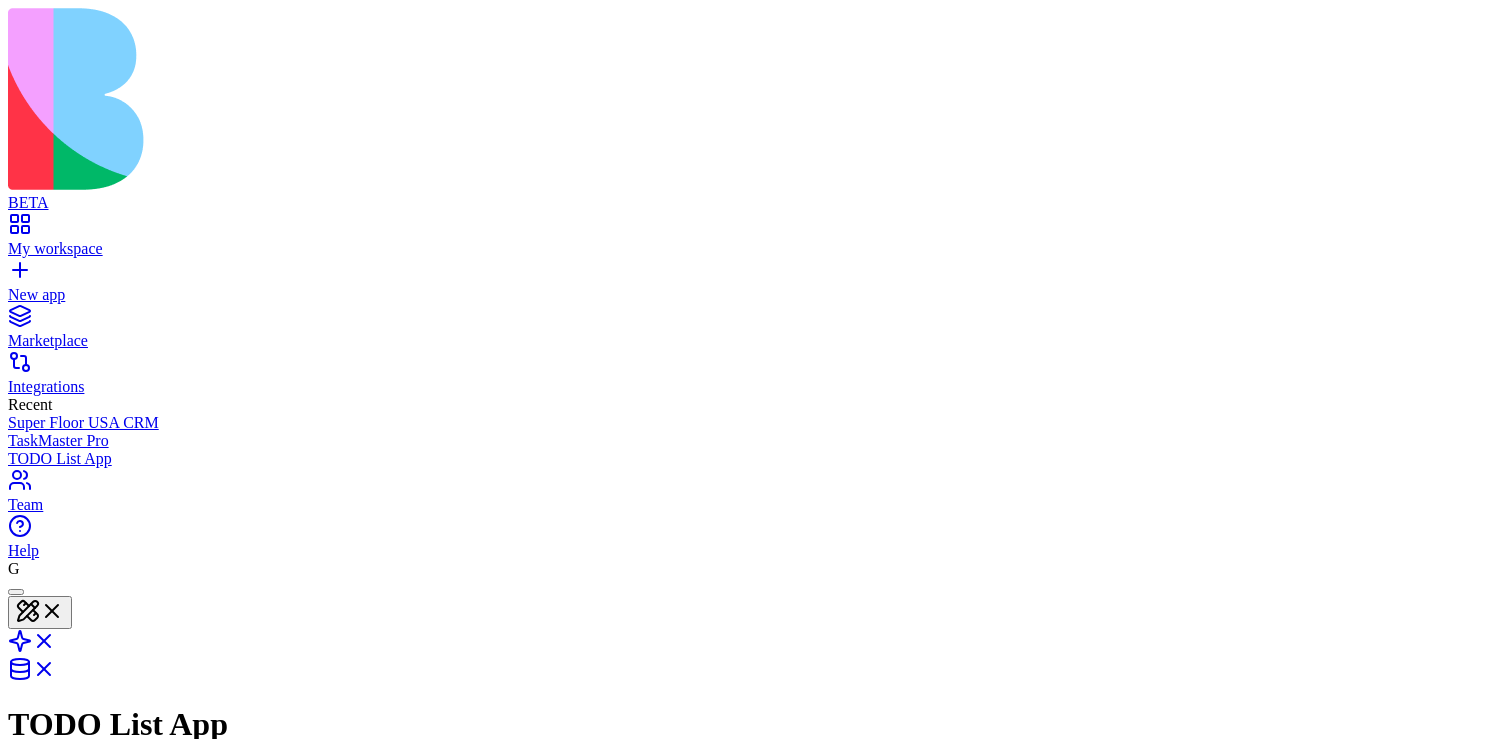 click on "Dev Mode" at bounding box center [16, 1092] 